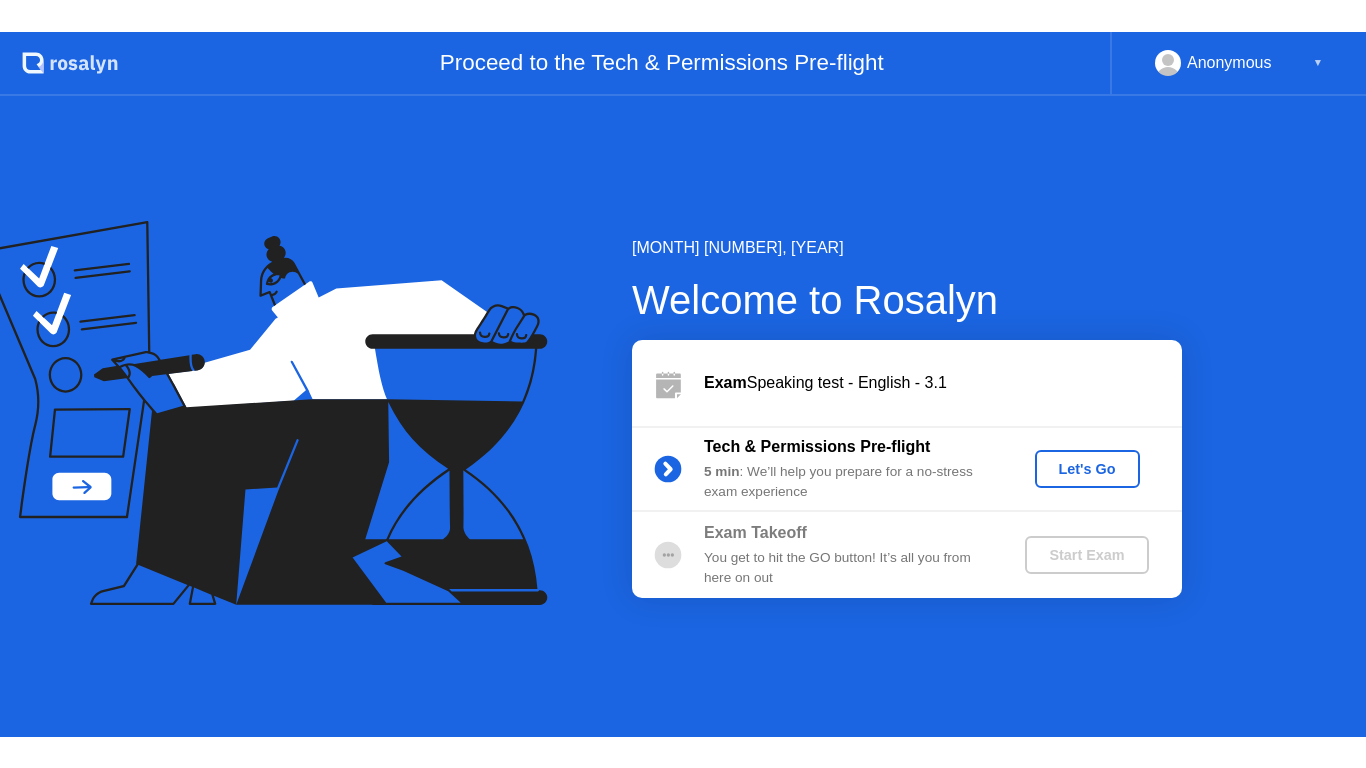 scroll, scrollTop: 0, scrollLeft: 0, axis: both 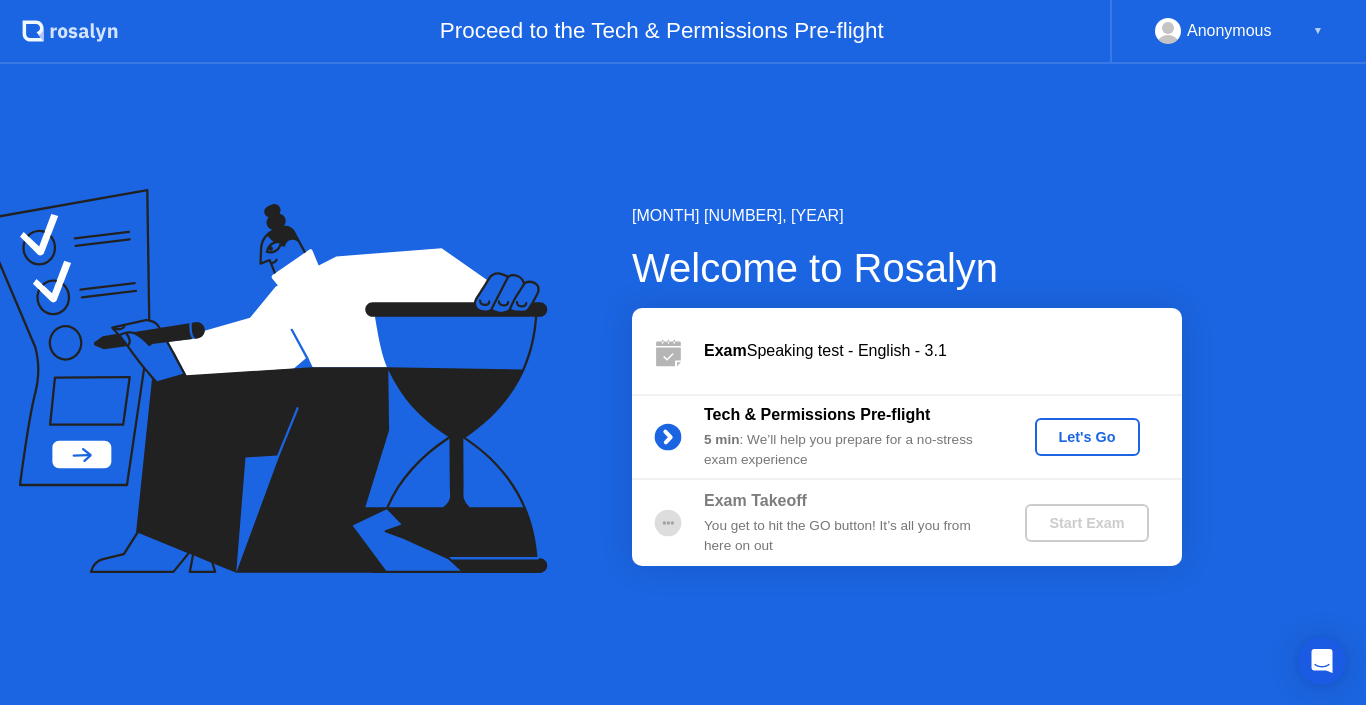 click on "Let's Go" 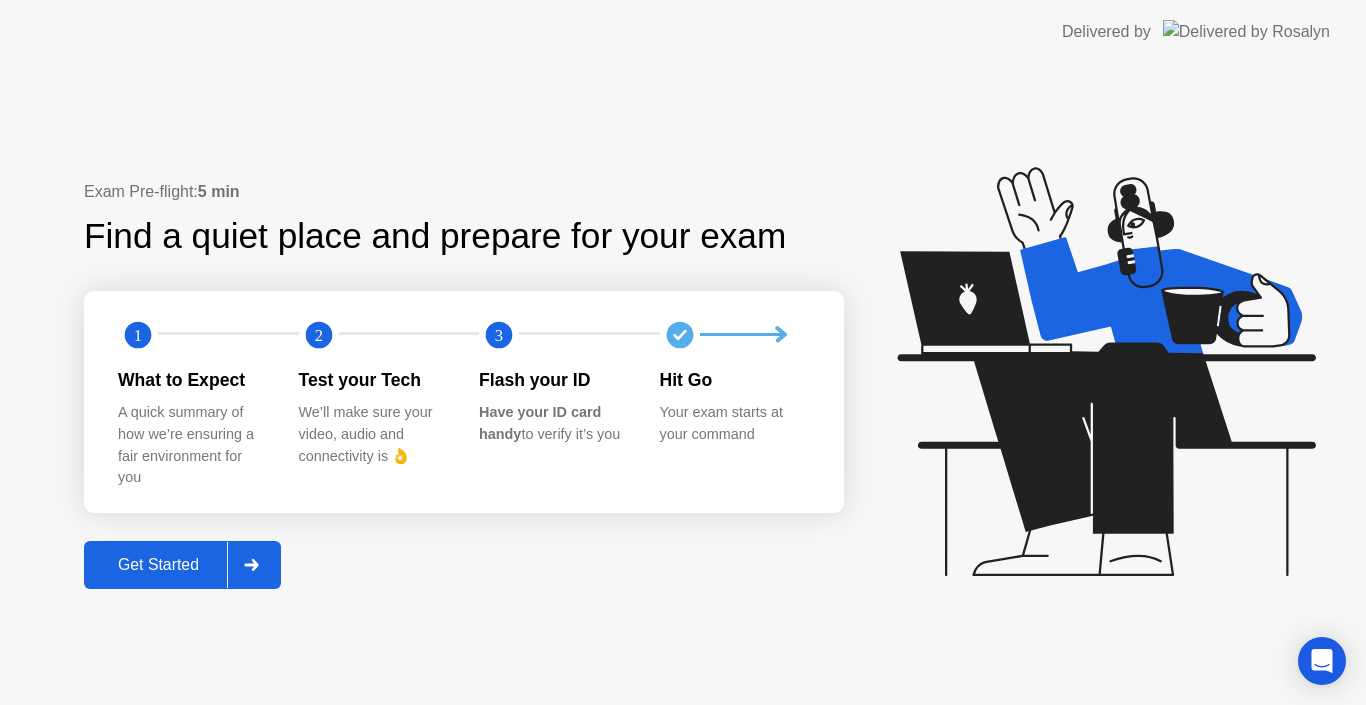 click on "Get Started" 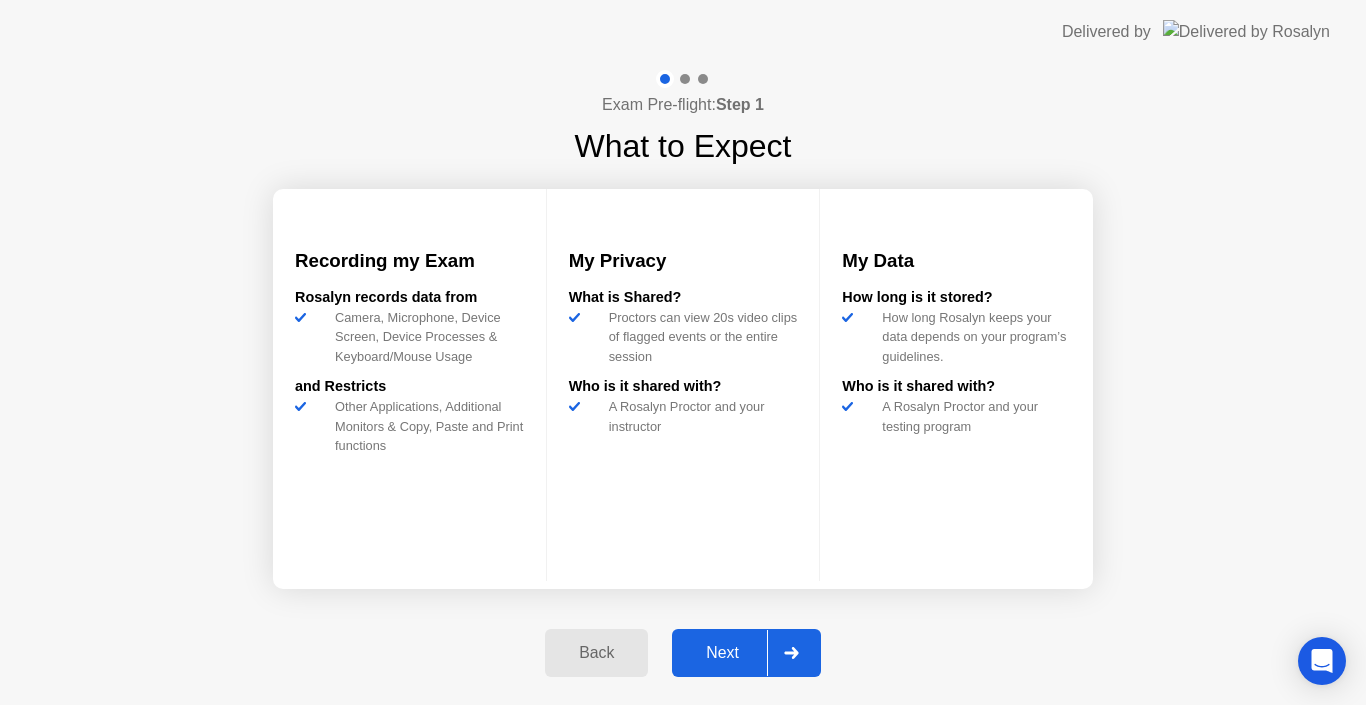 click on "Next" 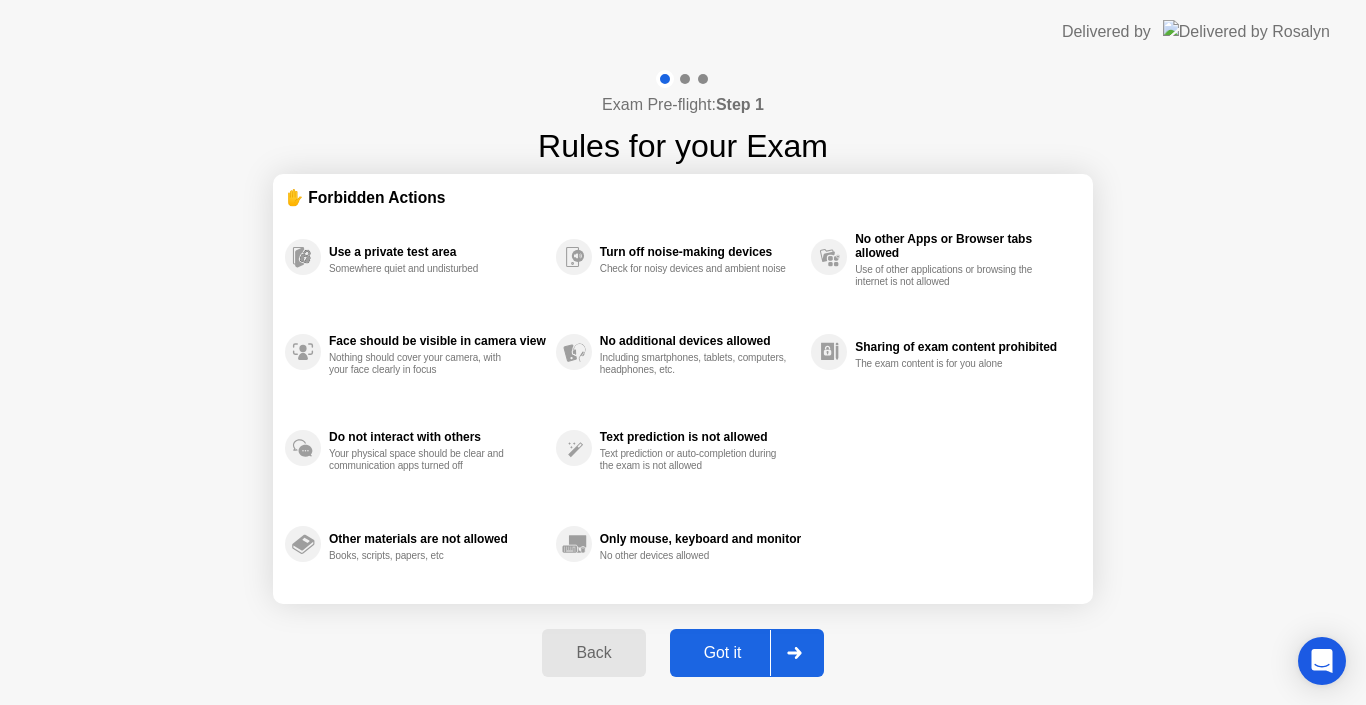 click on "Got it" 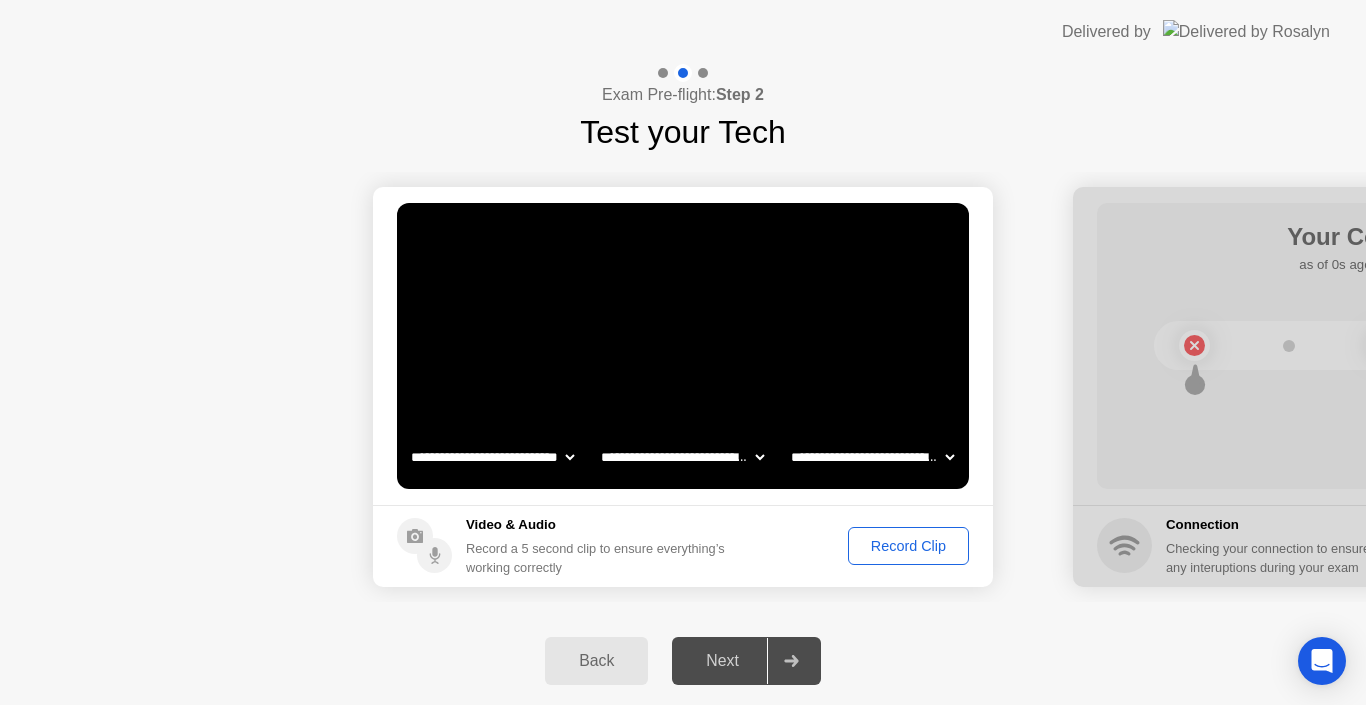 click on "Record Clip" 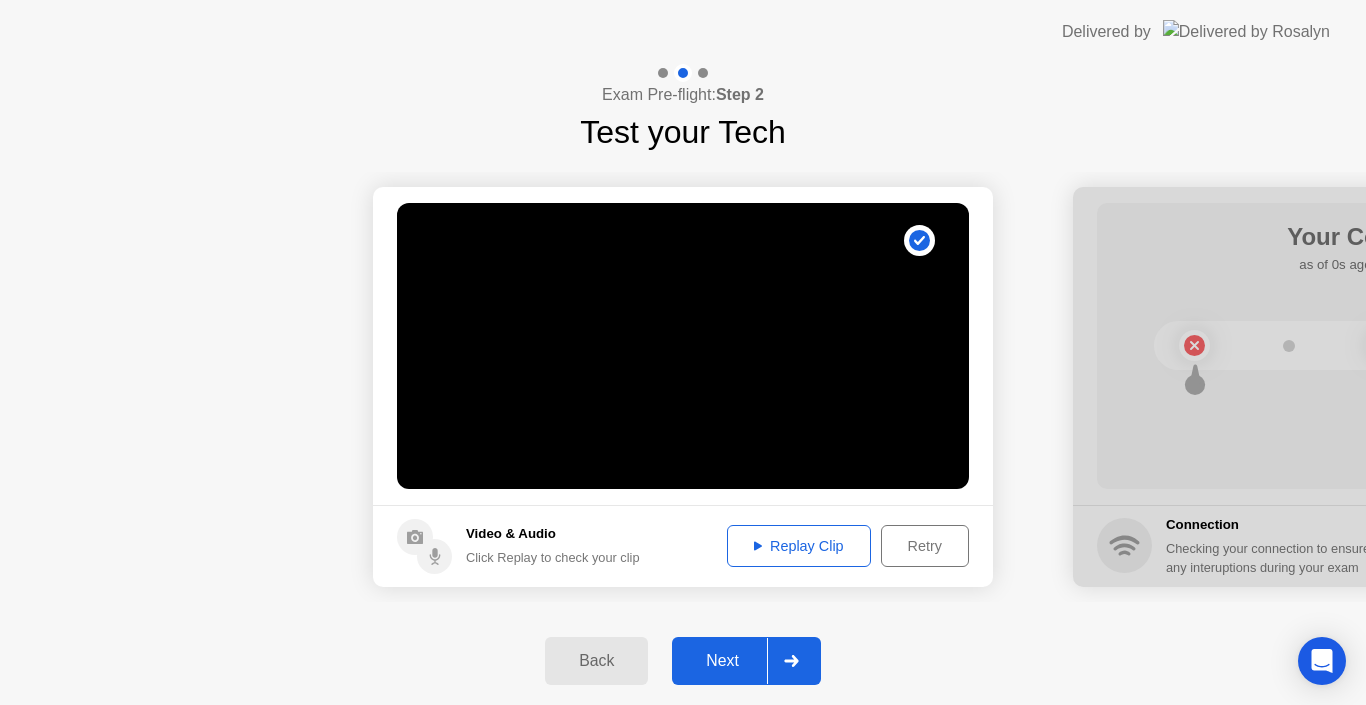 click on "Replay Clip" 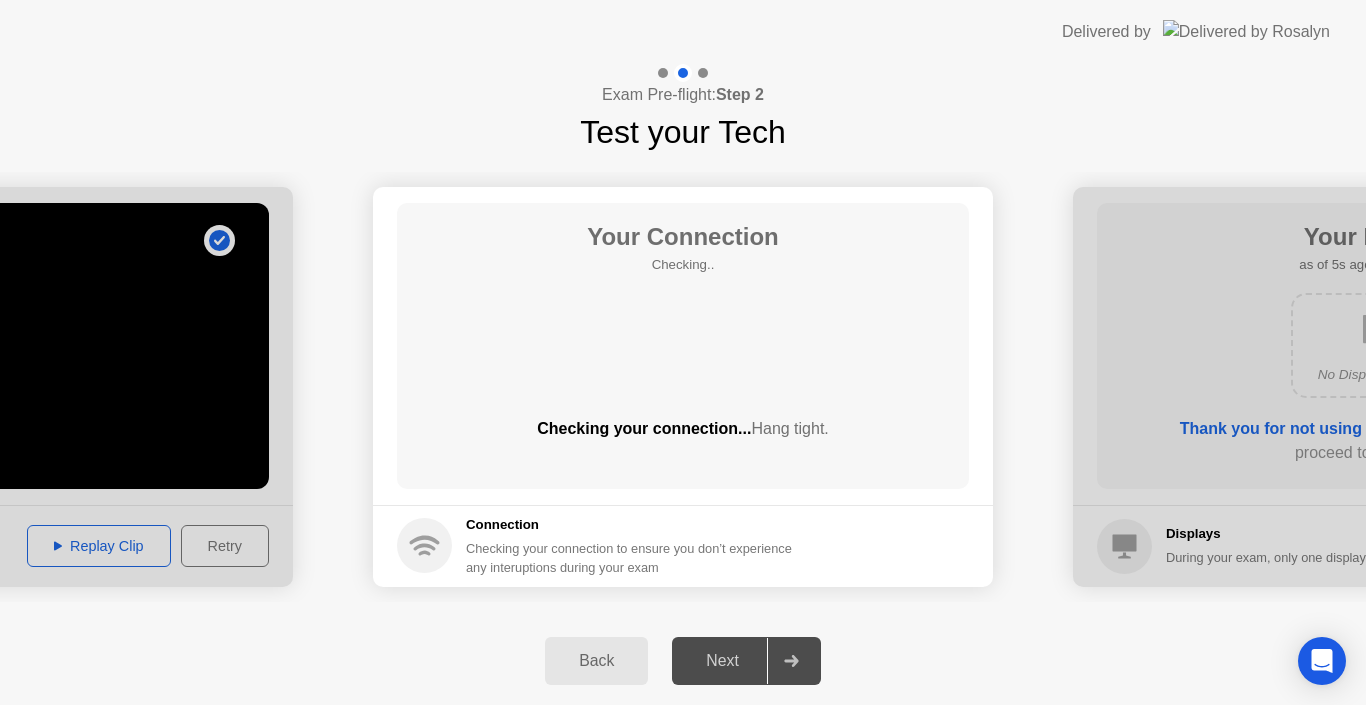 click on "Next" 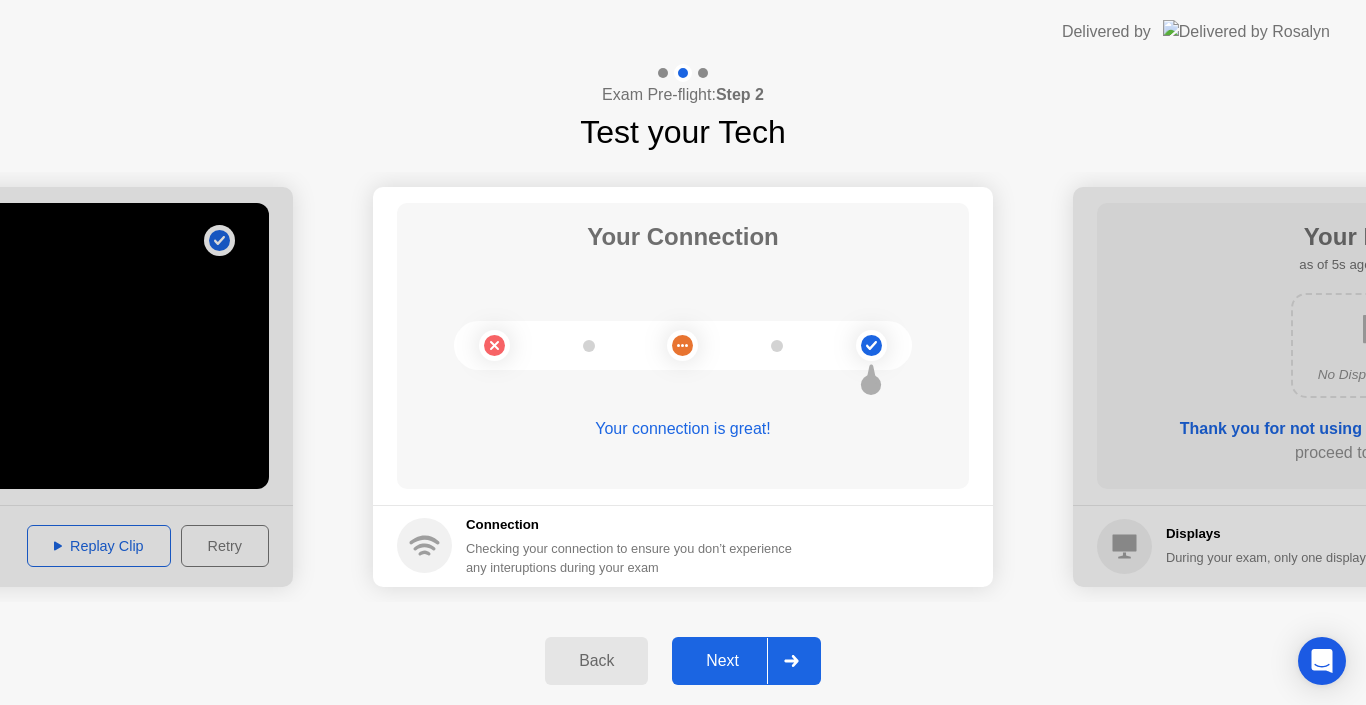 click on "Next" 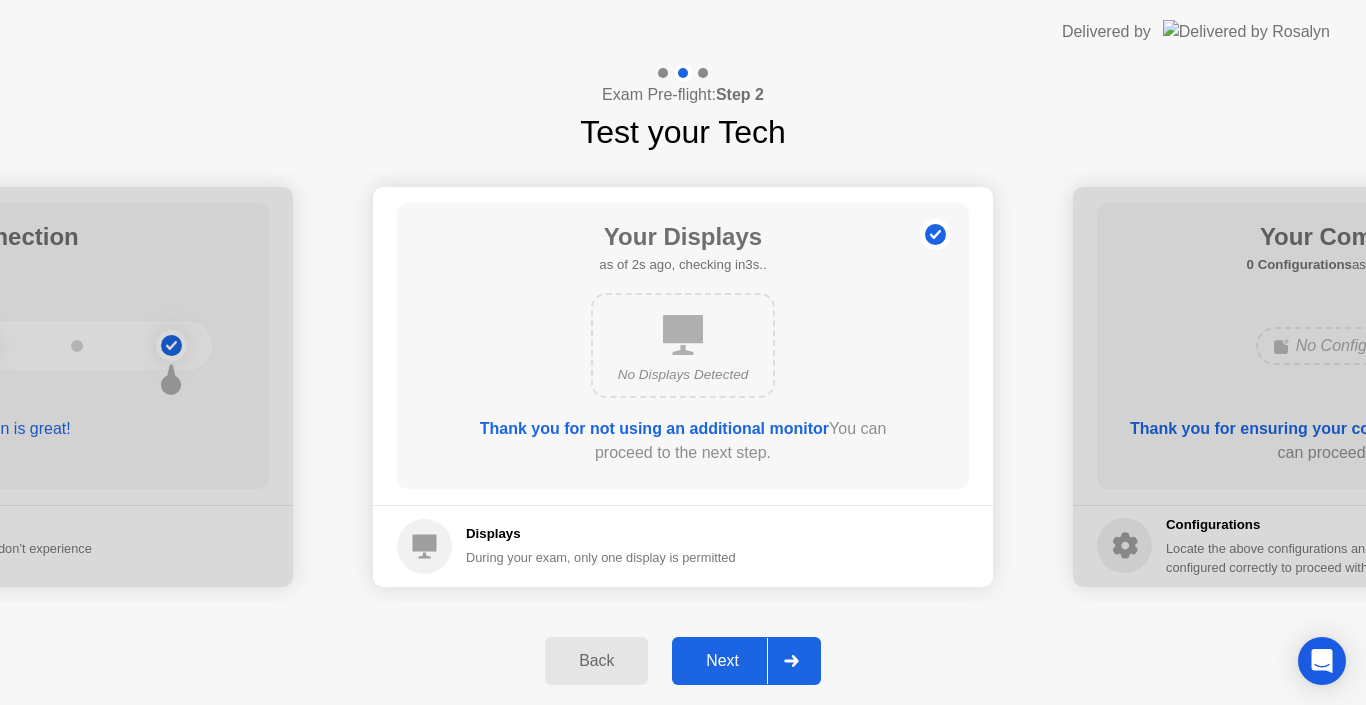 click on "Next" 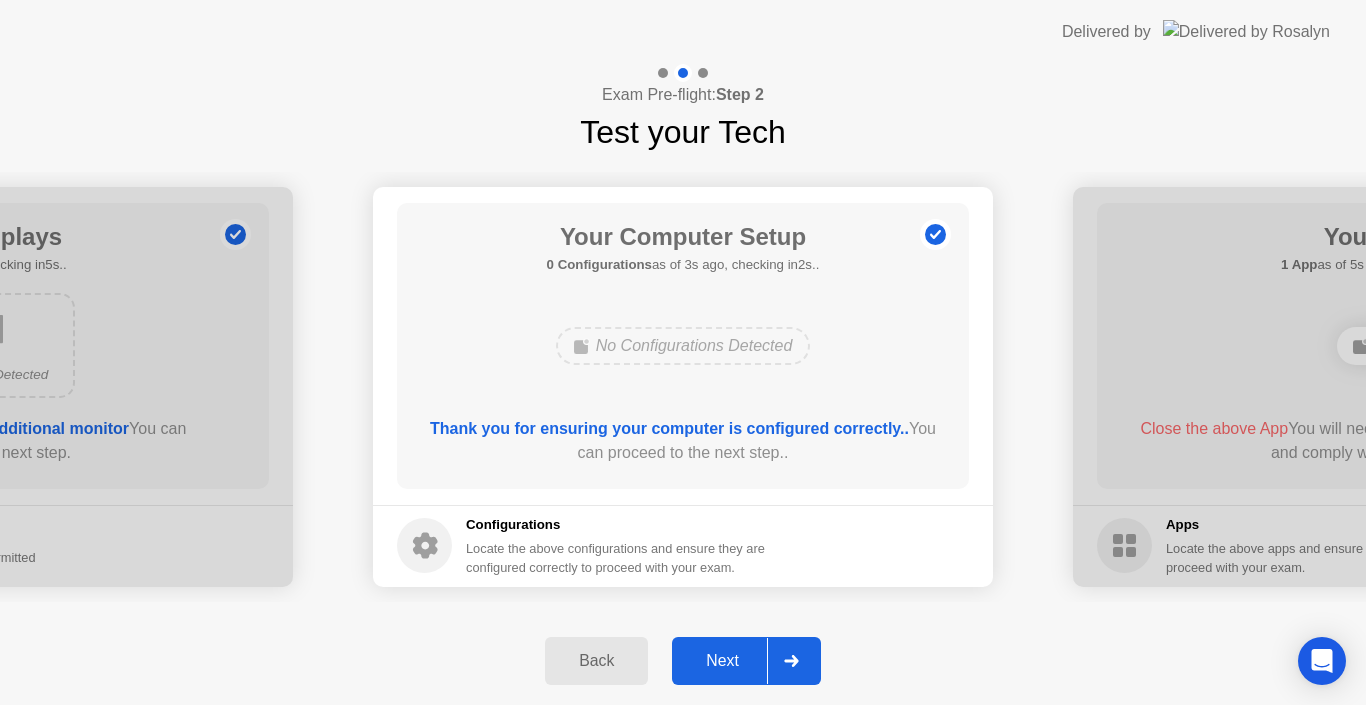 click on "Next" 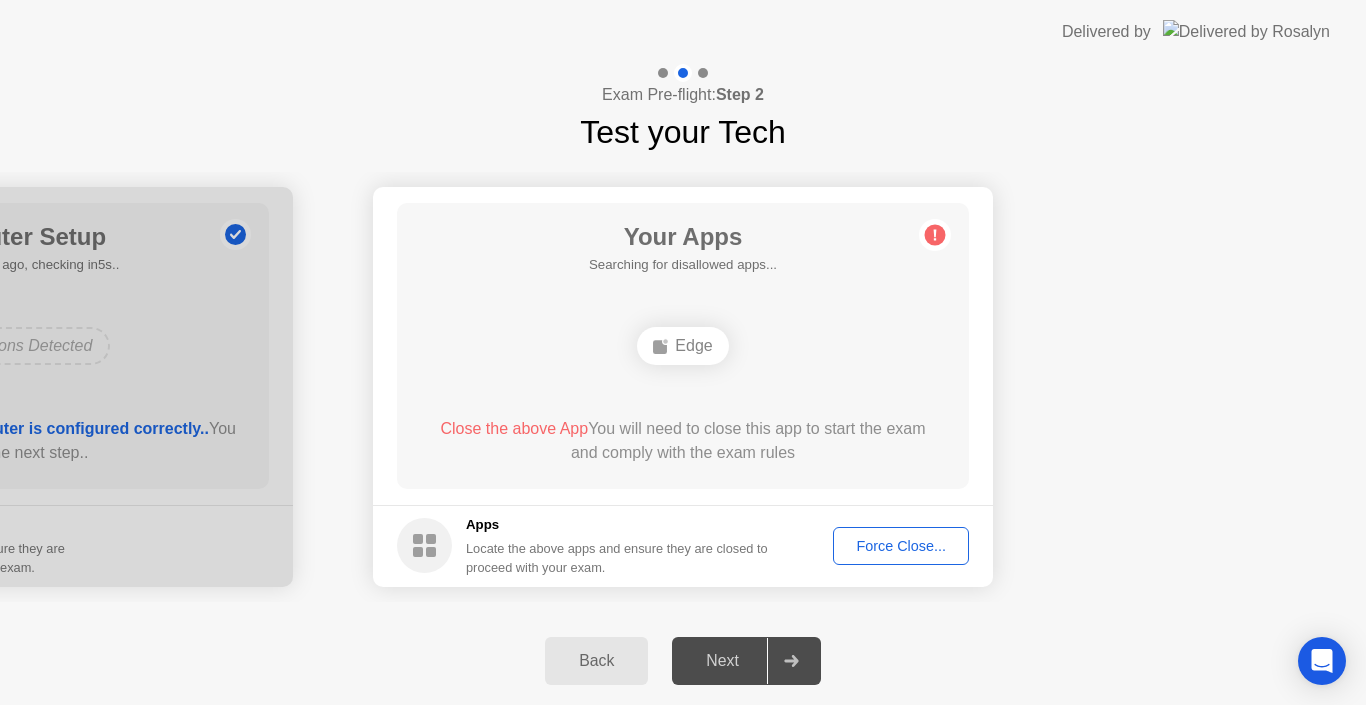 click on "Force Close..." 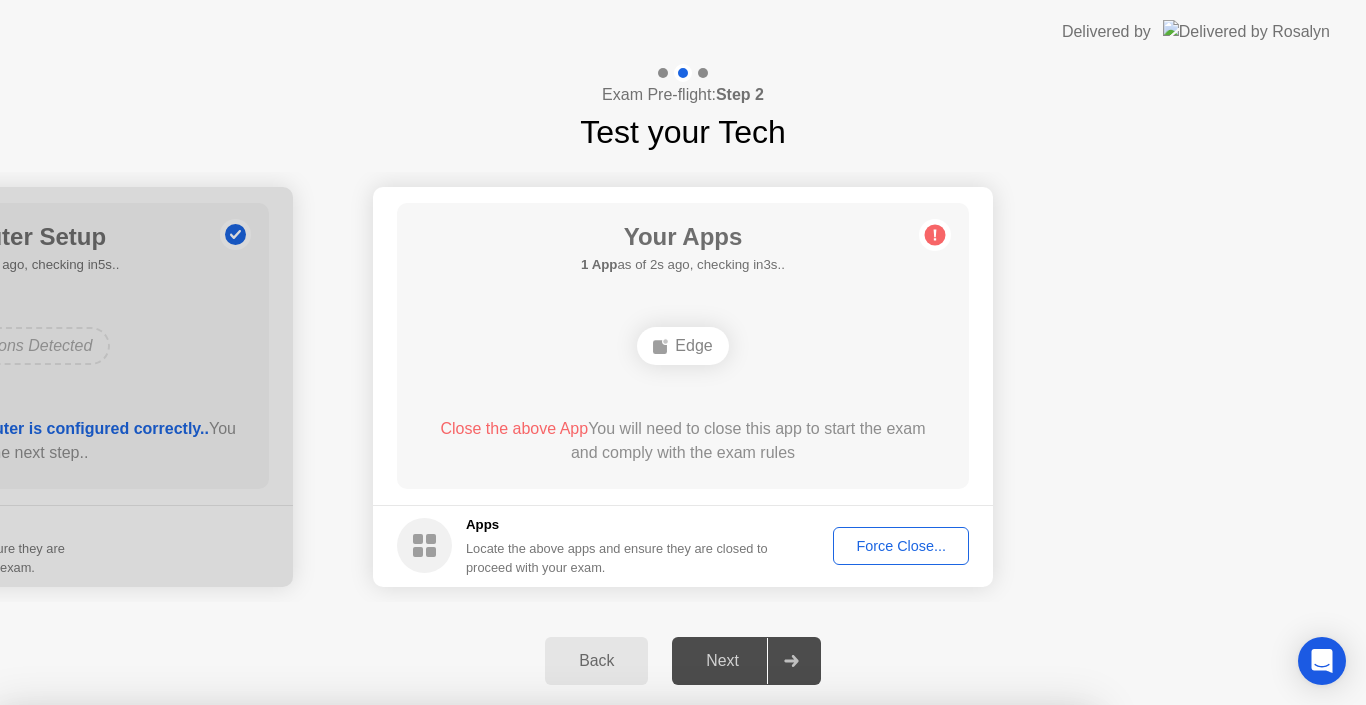 click on "Confirm" at bounding box center [613, 981] 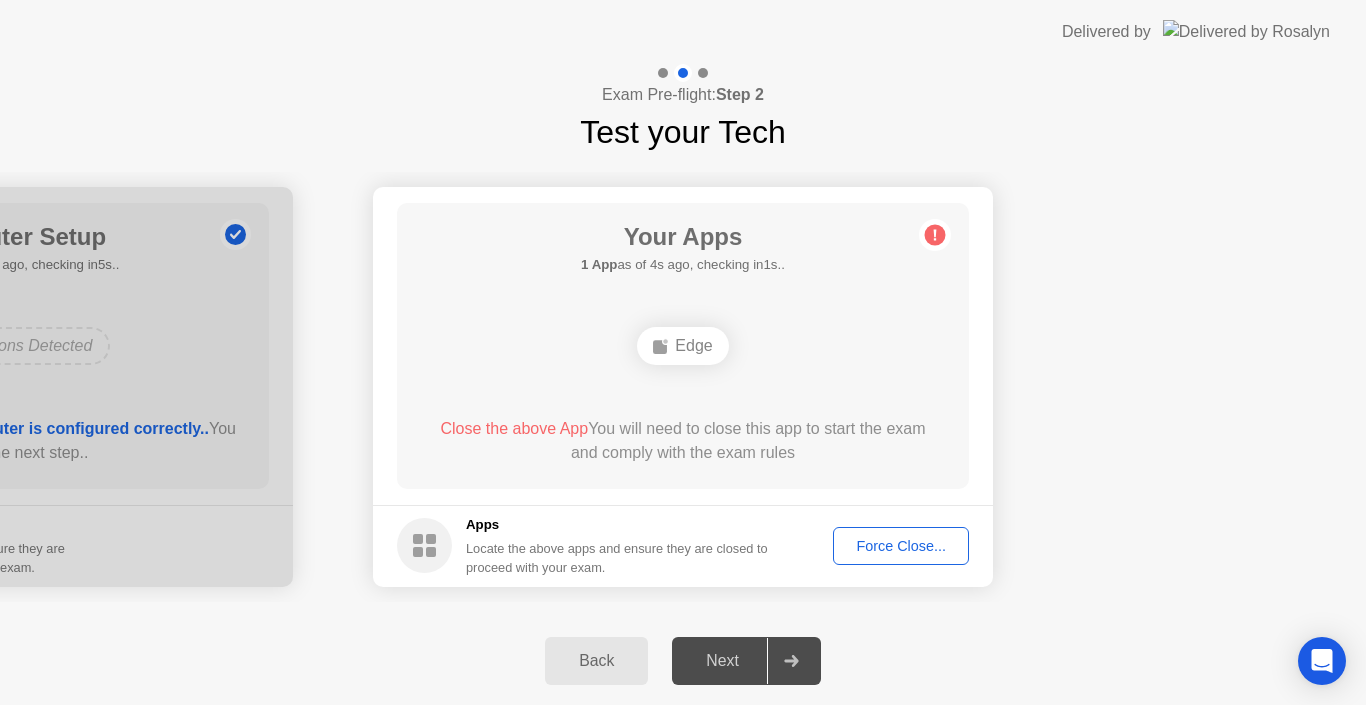 click on "Force Close..." 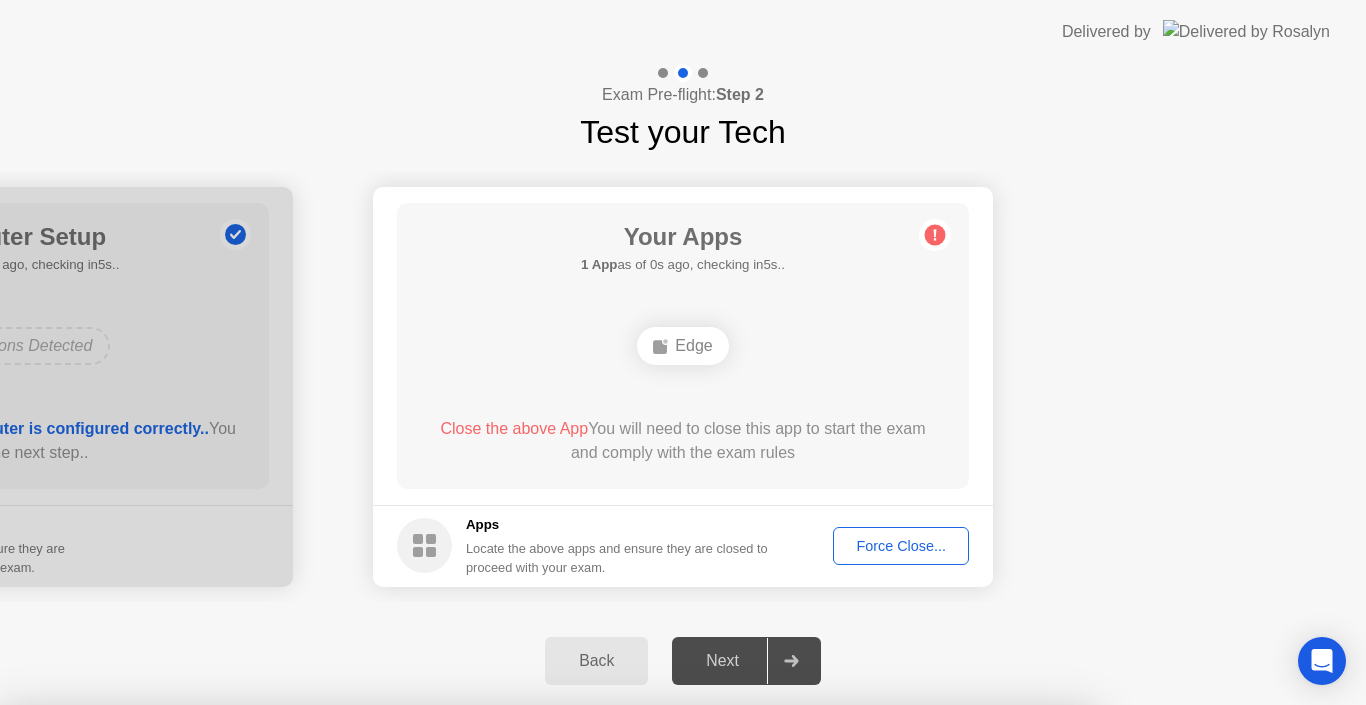 click on "Confirm" at bounding box center [613, 981] 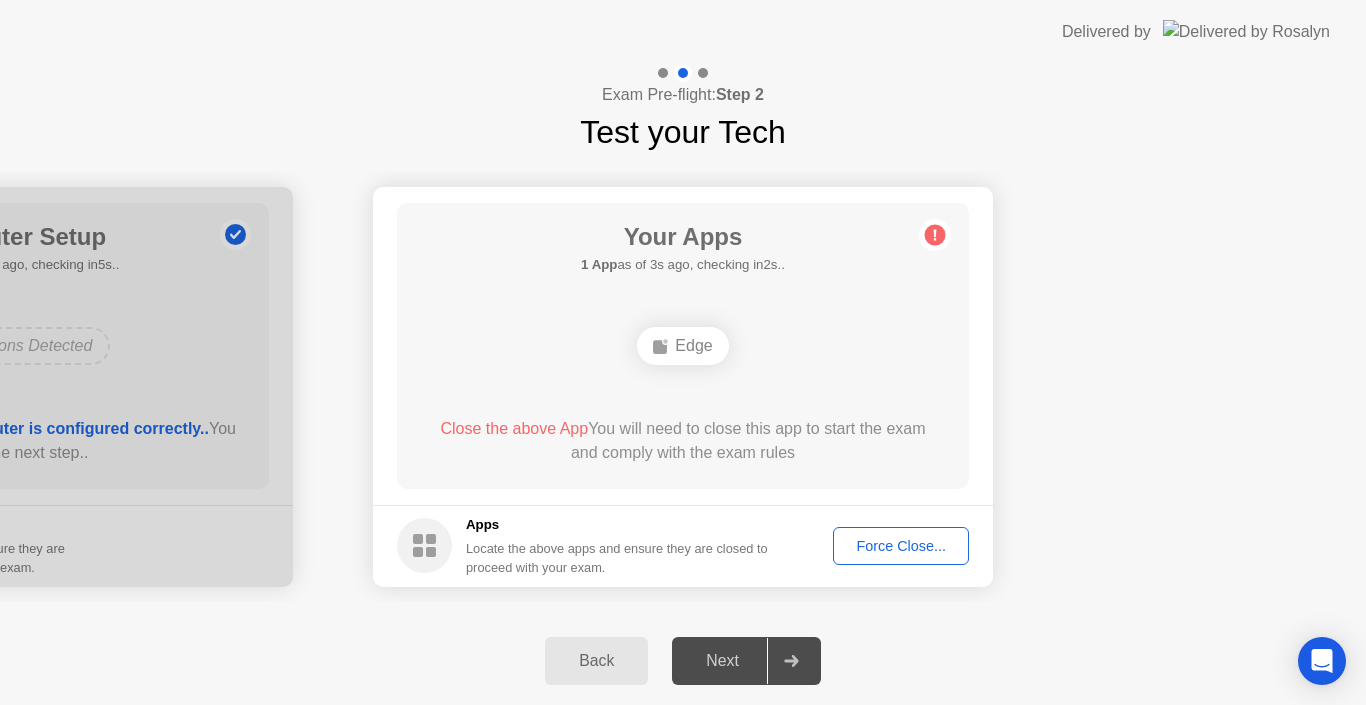click on "Force Close..." 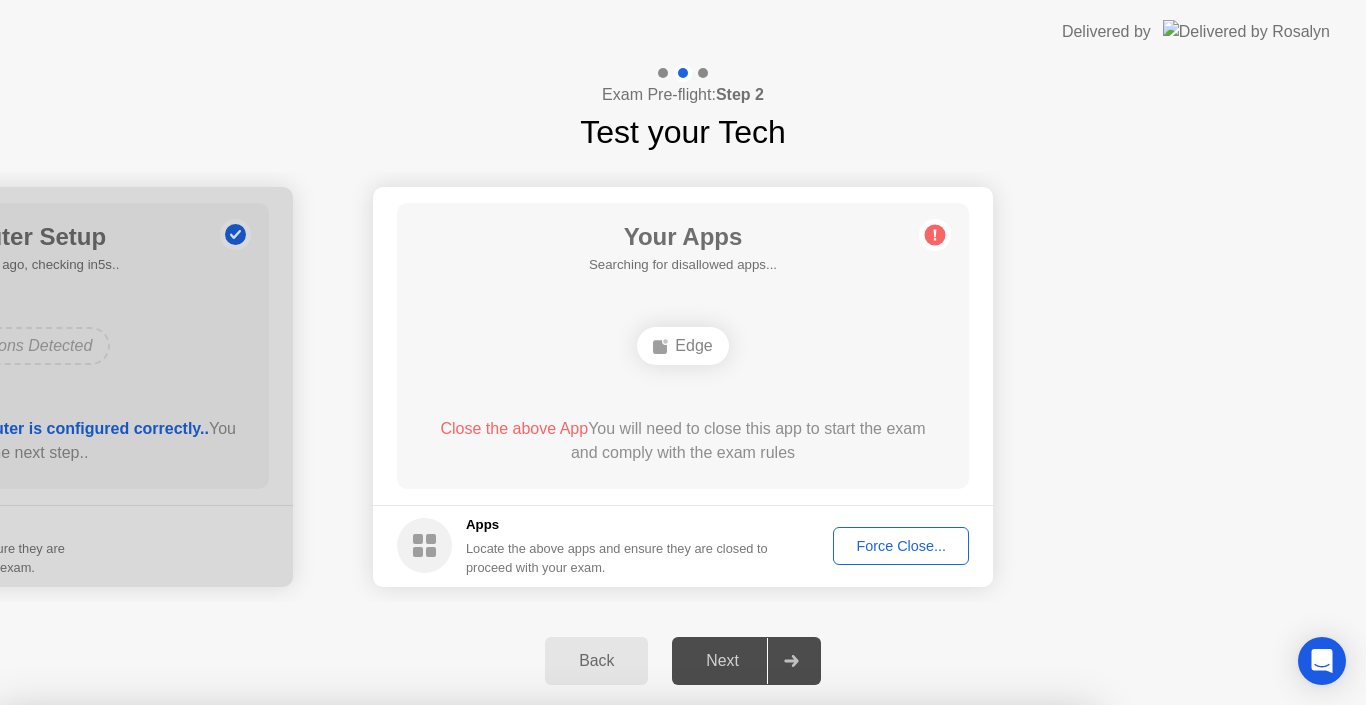 click on "Confirm" at bounding box center (613, 981) 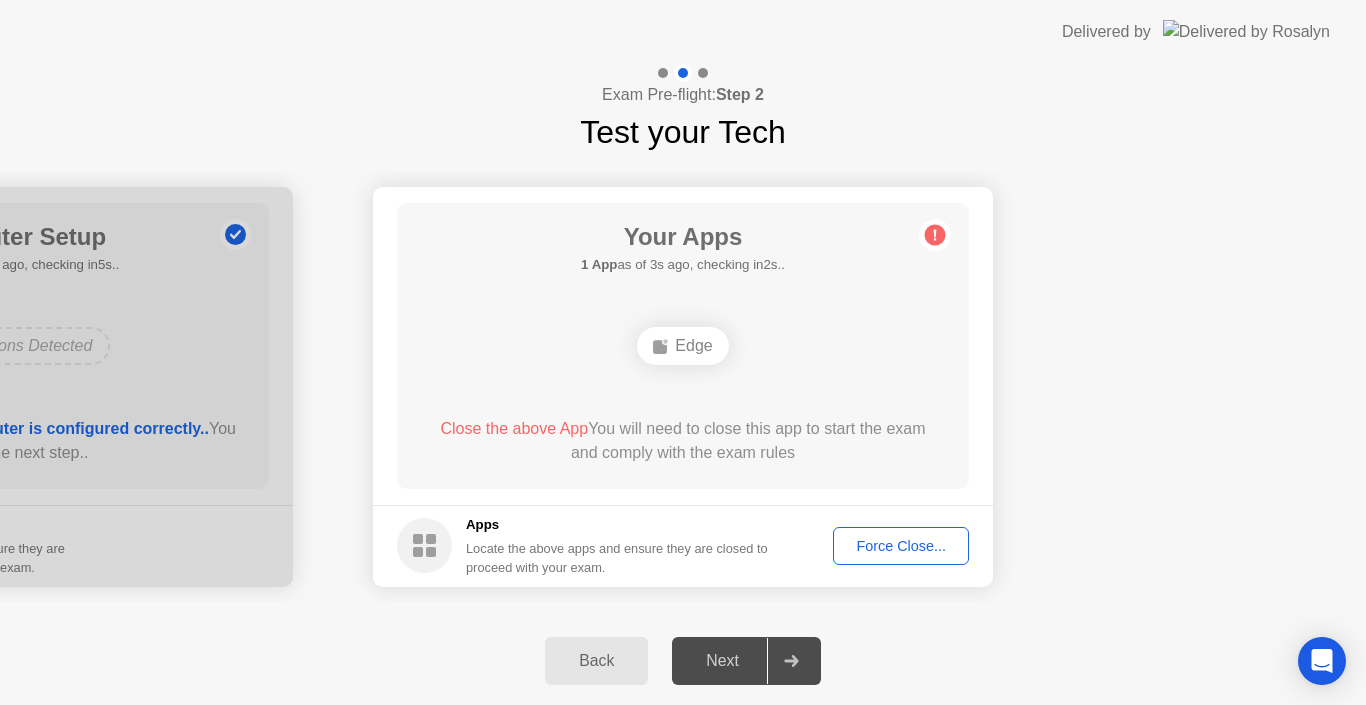 click on "Force Close..." 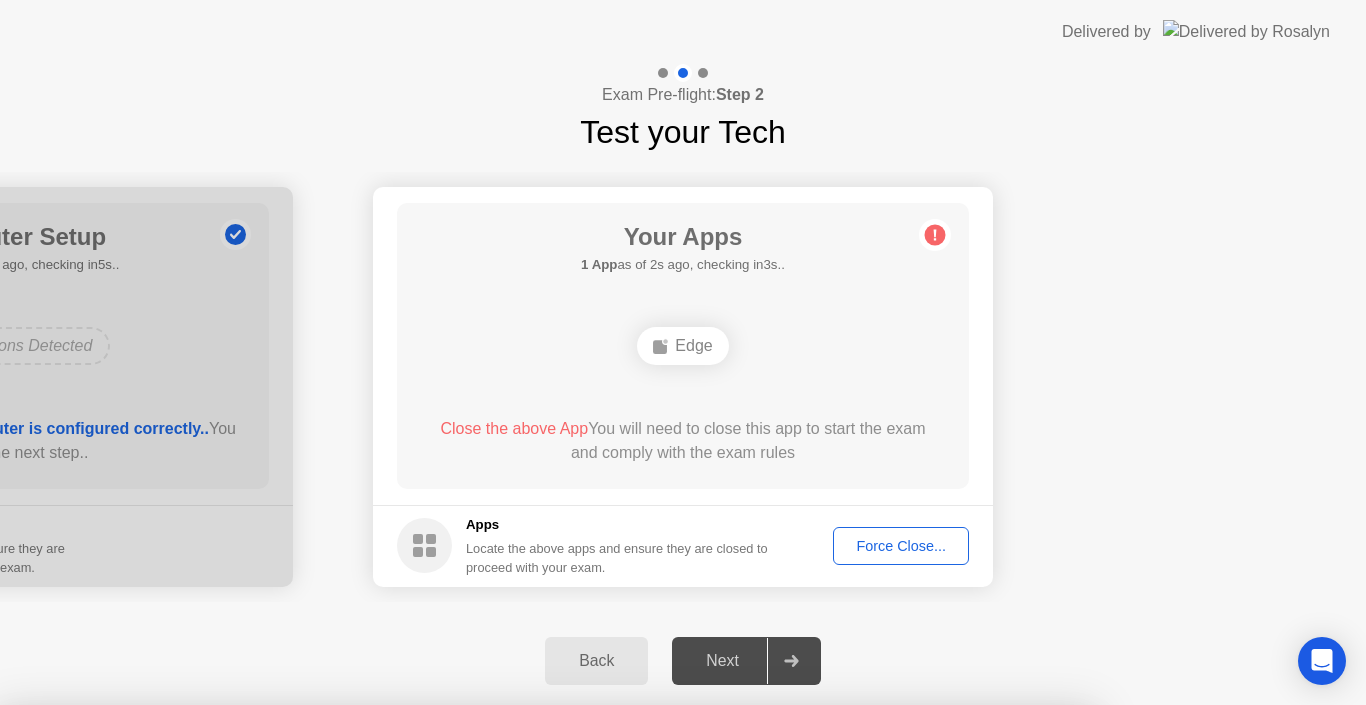 click on "Confirm" at bounding box center [613, 981] 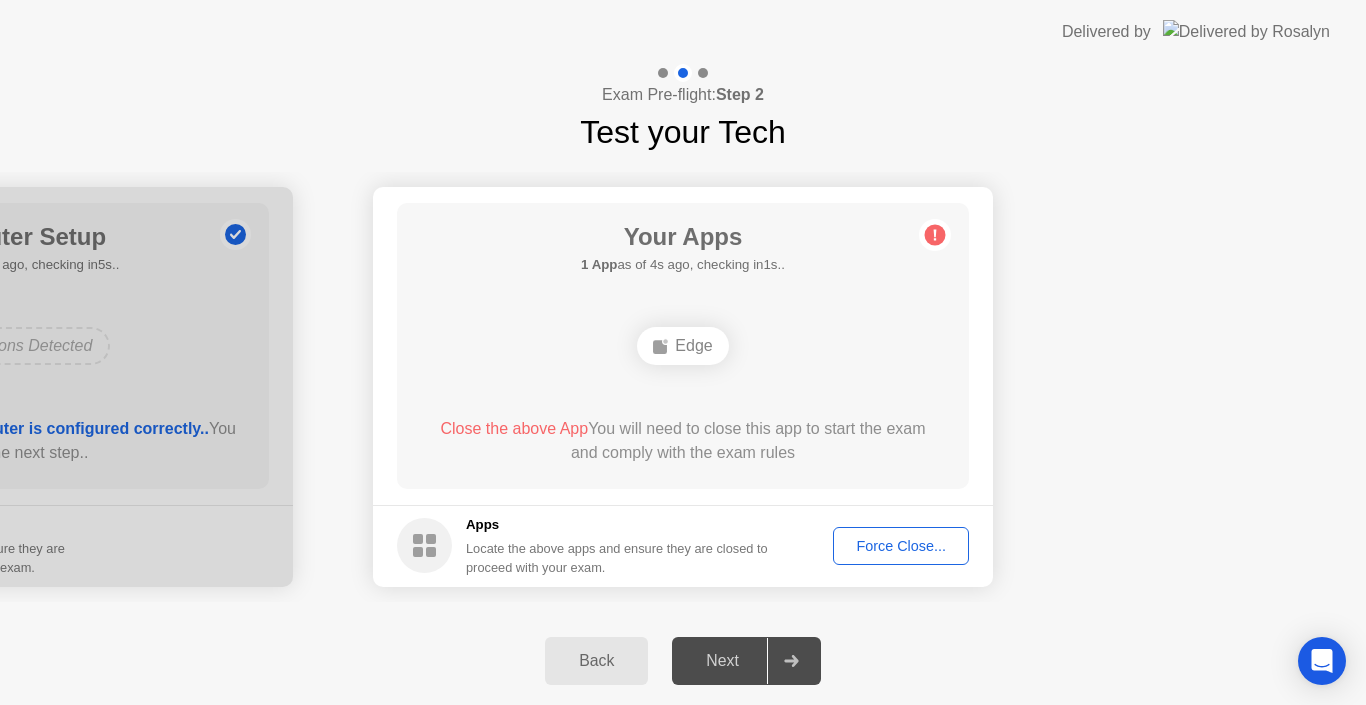 click on "Force Close..." 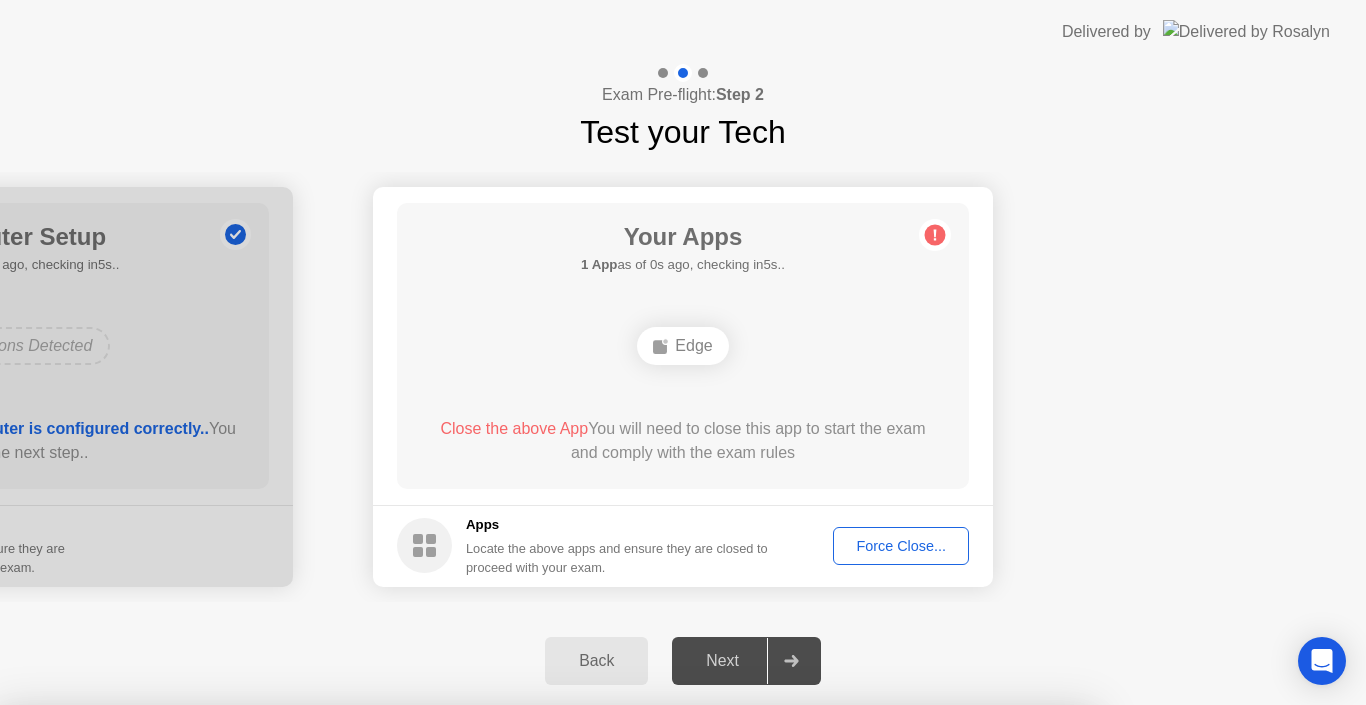 click on "Confirm" at bounding box center [613, 981] 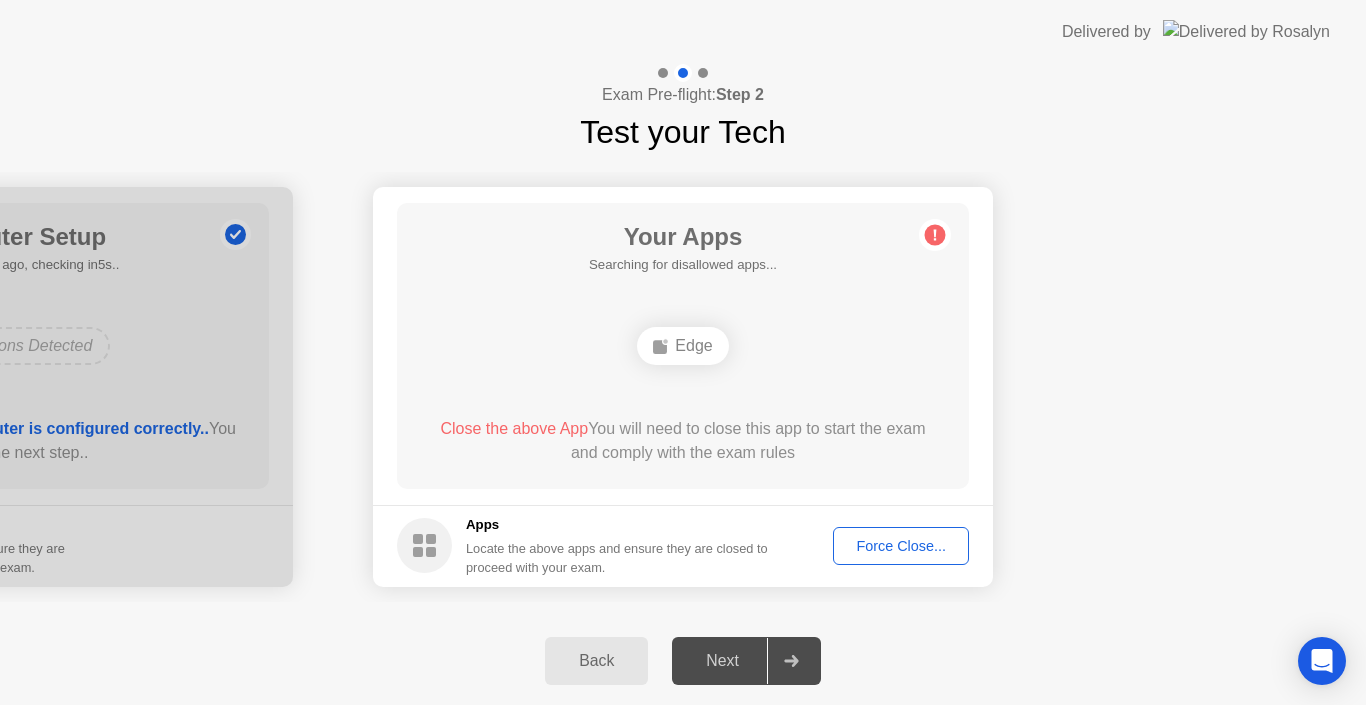 click on "Force Close..." 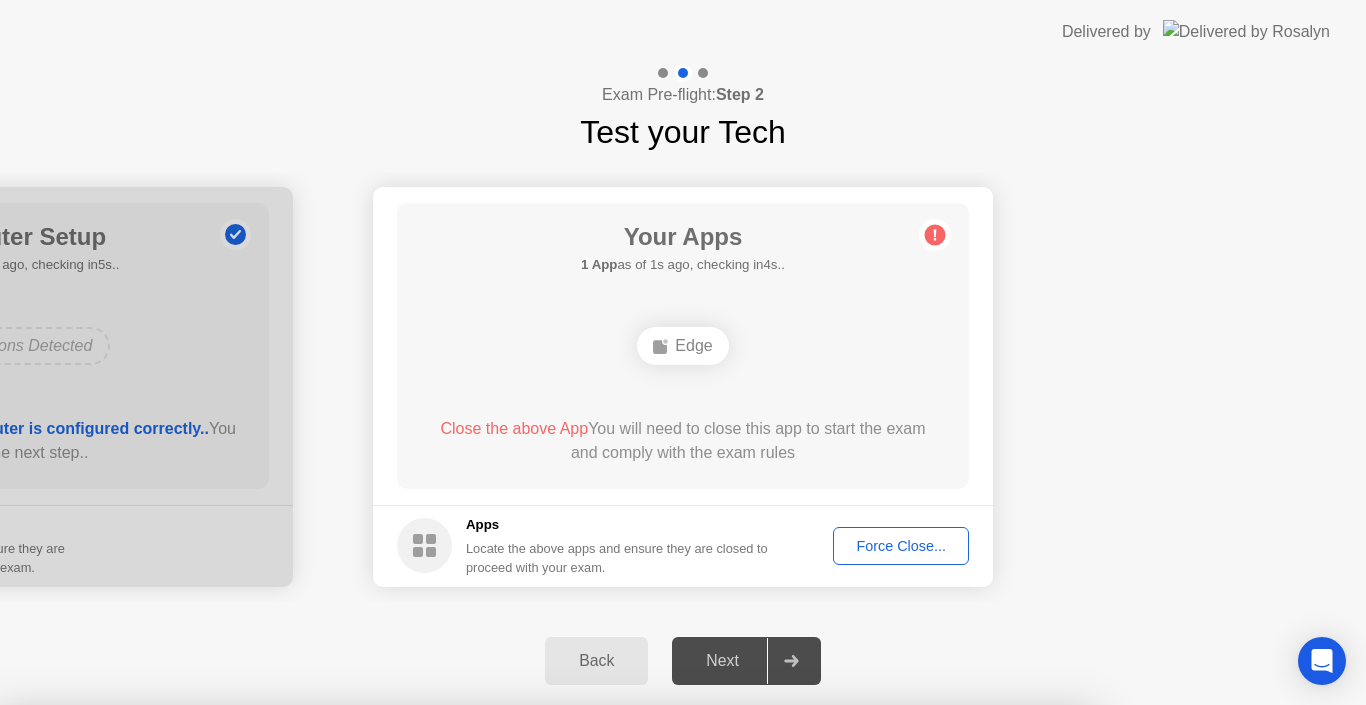 click on "Confirm" at bounding box center [613, 981] 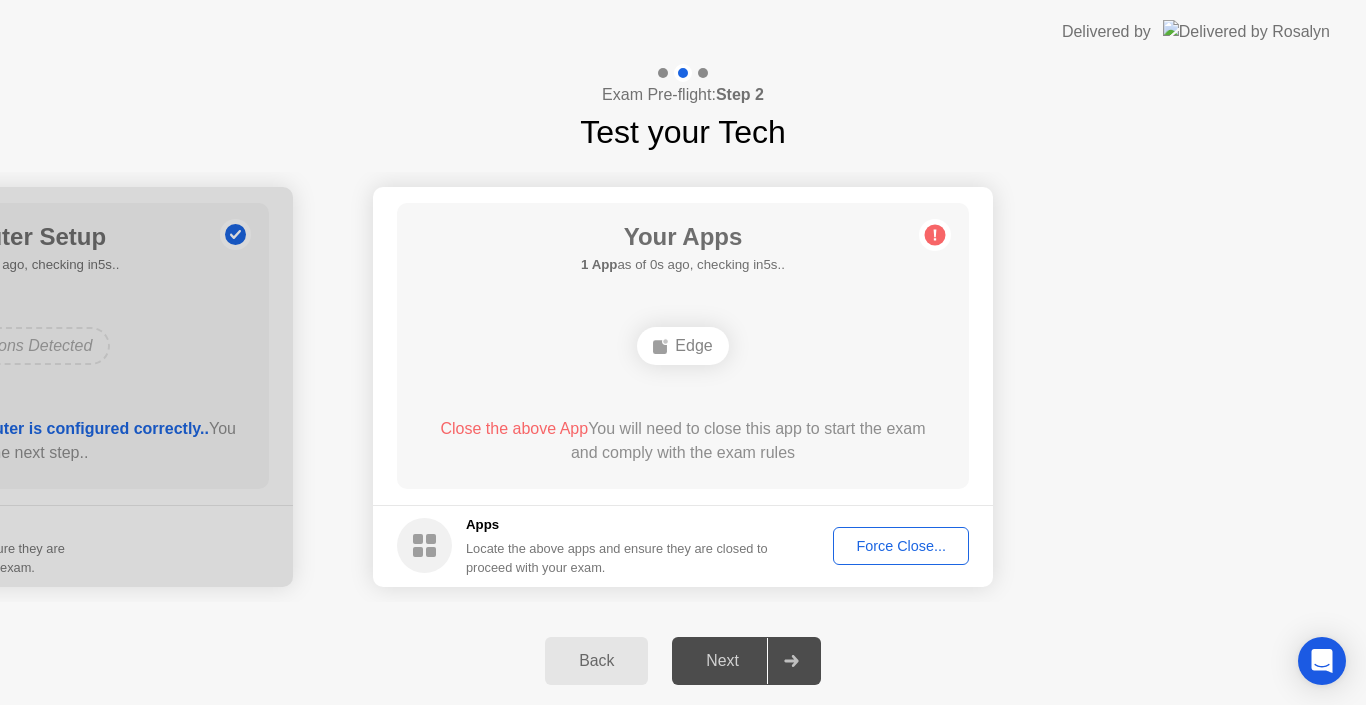click on "Force Close..." 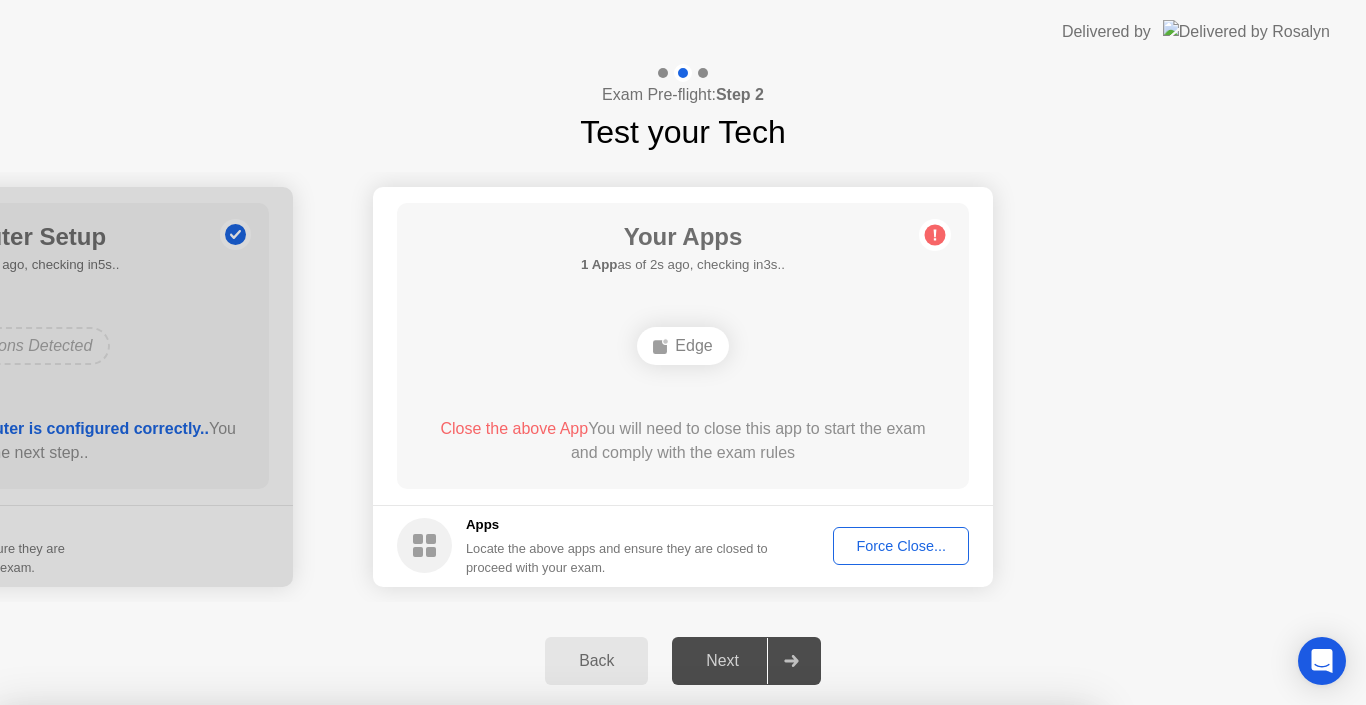 click on "Confirm" at bounding box center [613, 981] 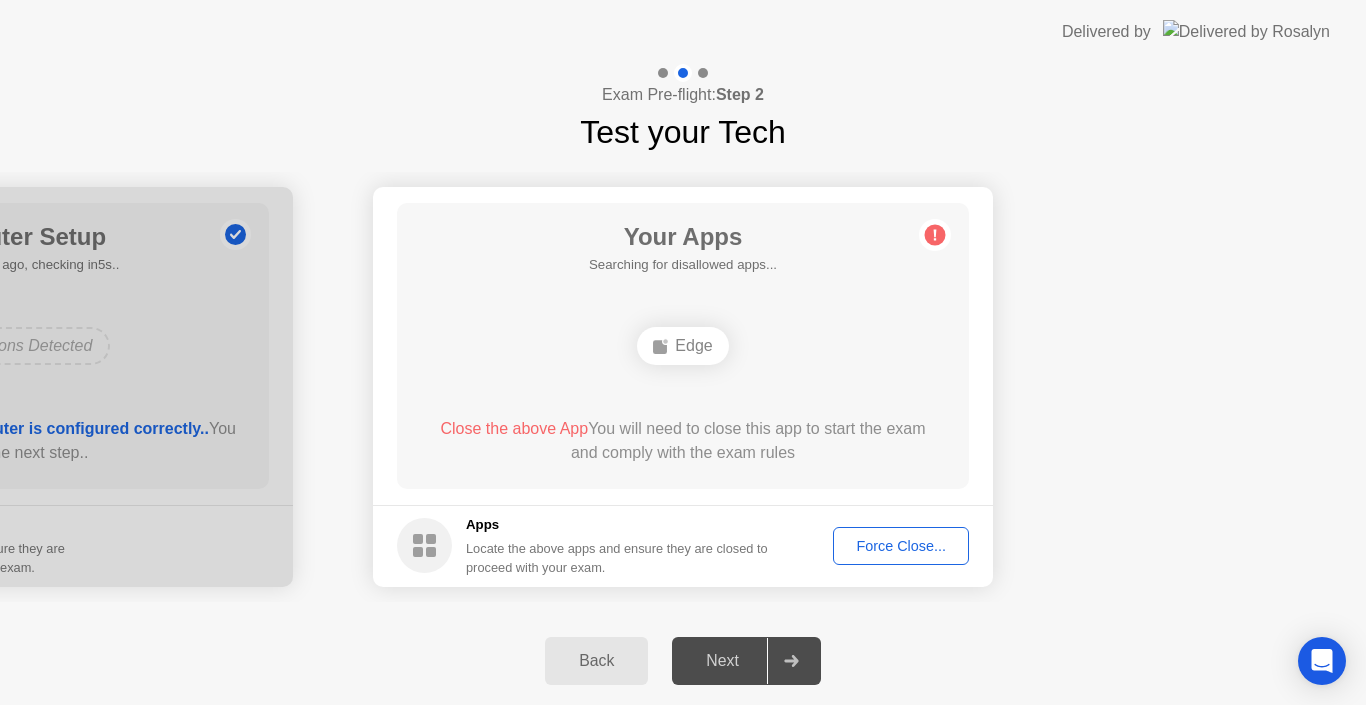 click on "Force Close..." 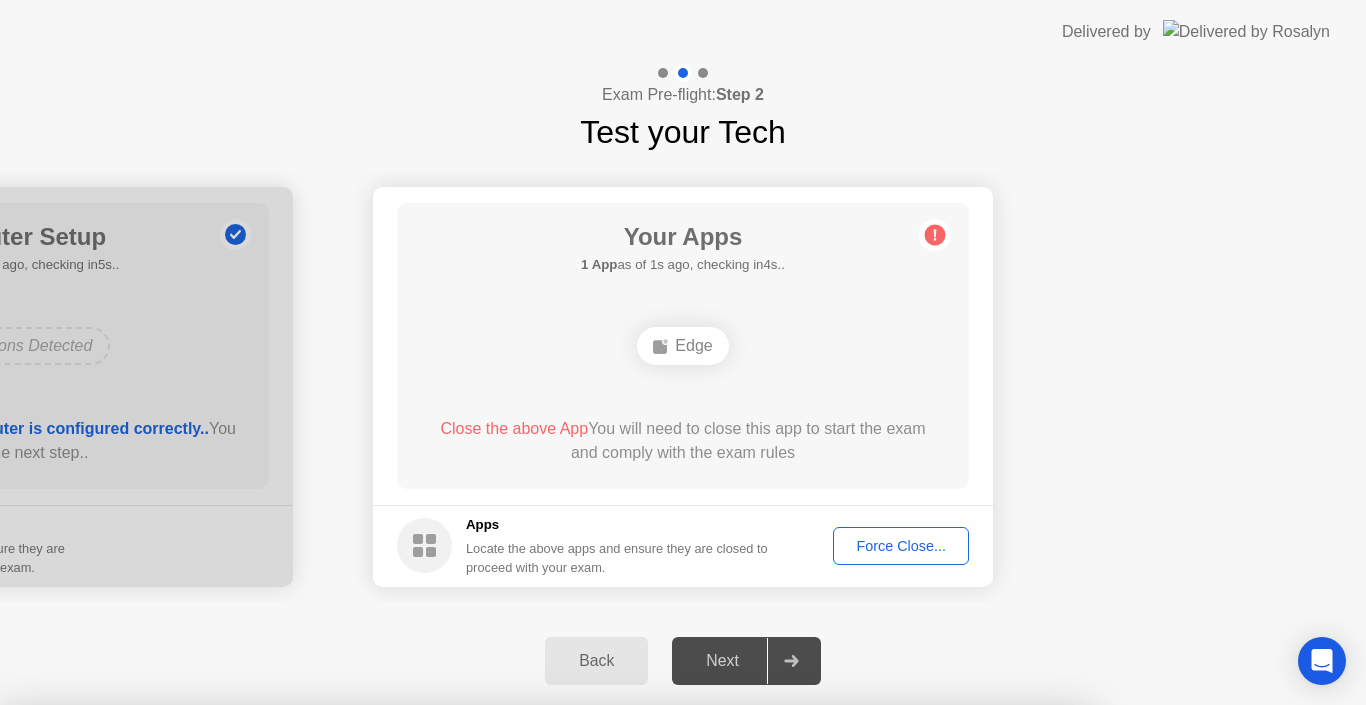 click on "Confirm" at bounding box center (613, 981) 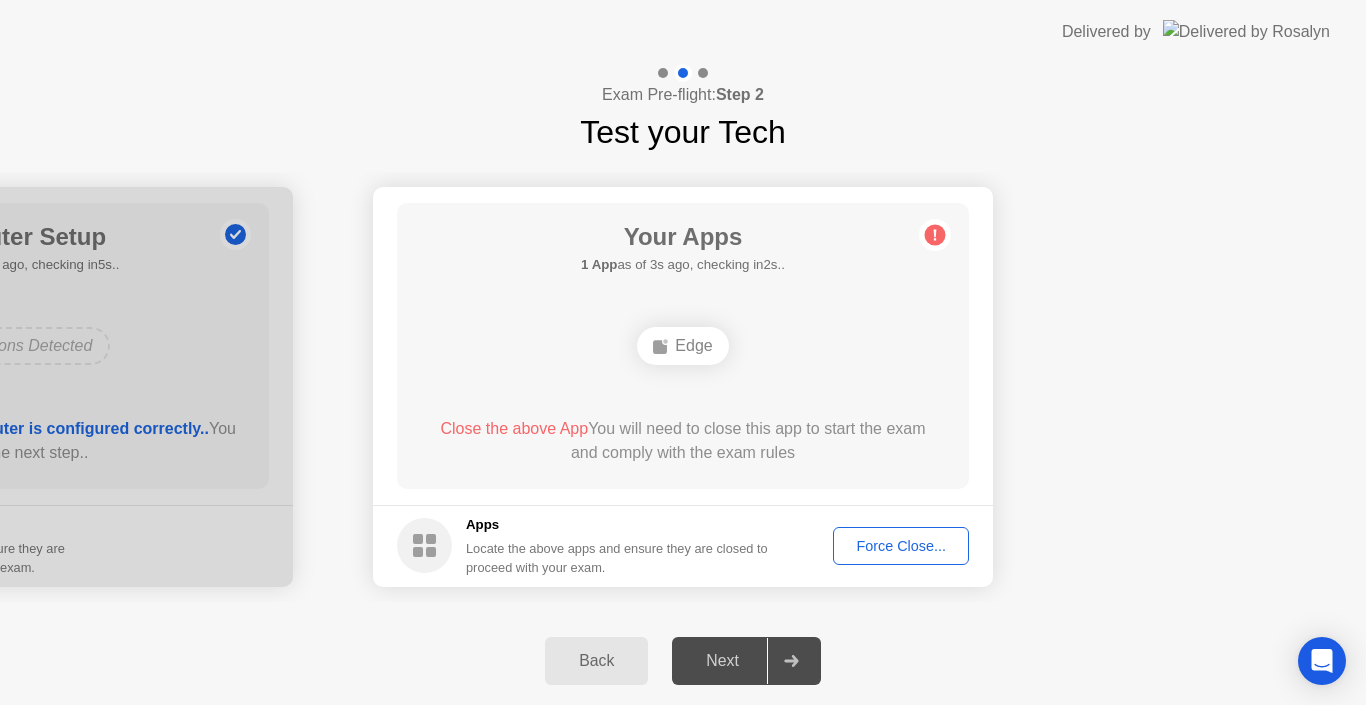 click on "Force Close..." 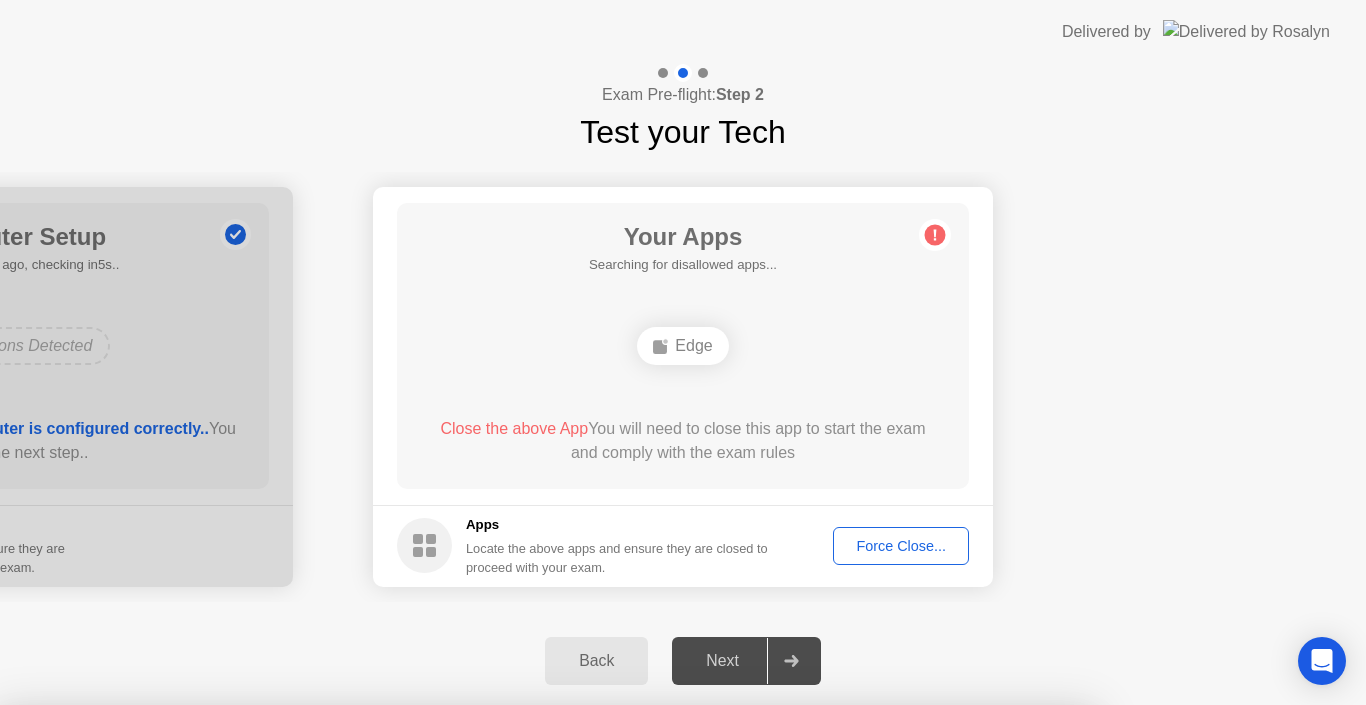 click on "Confirm" at bounding box center [613, 981] 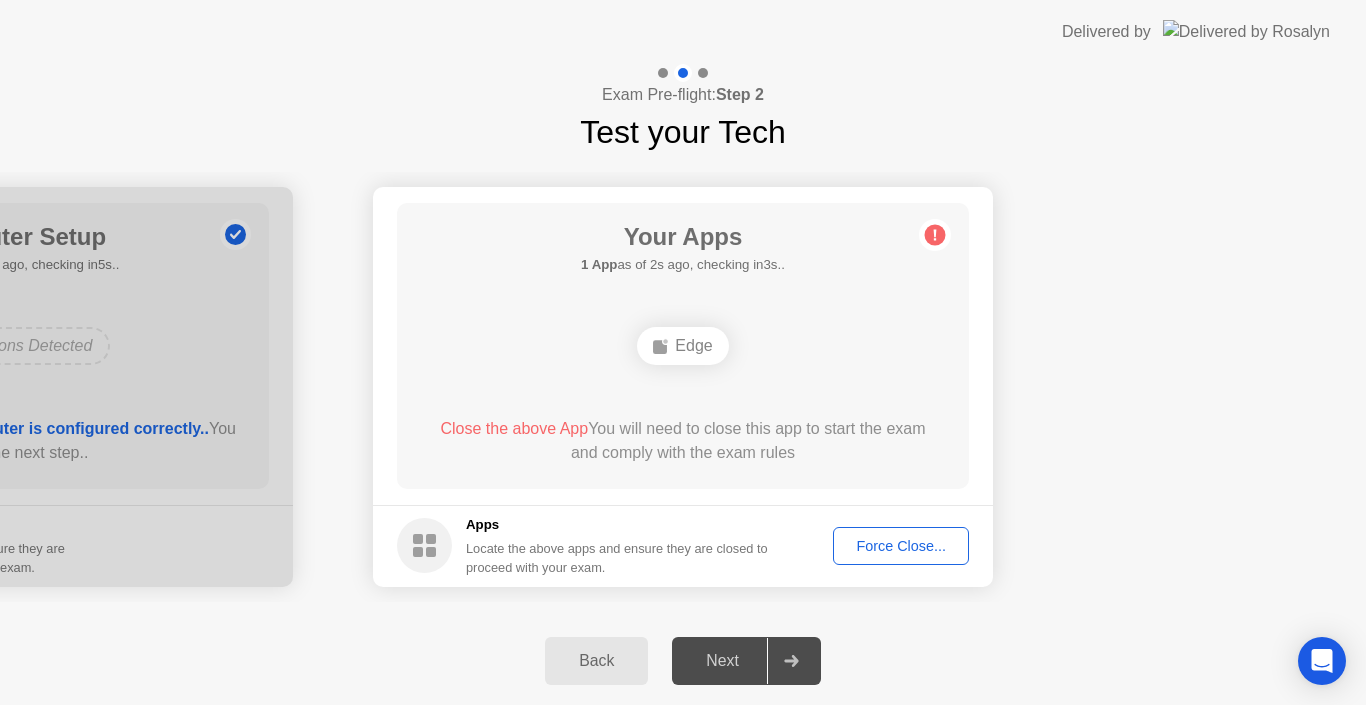 click on "Force Close..." 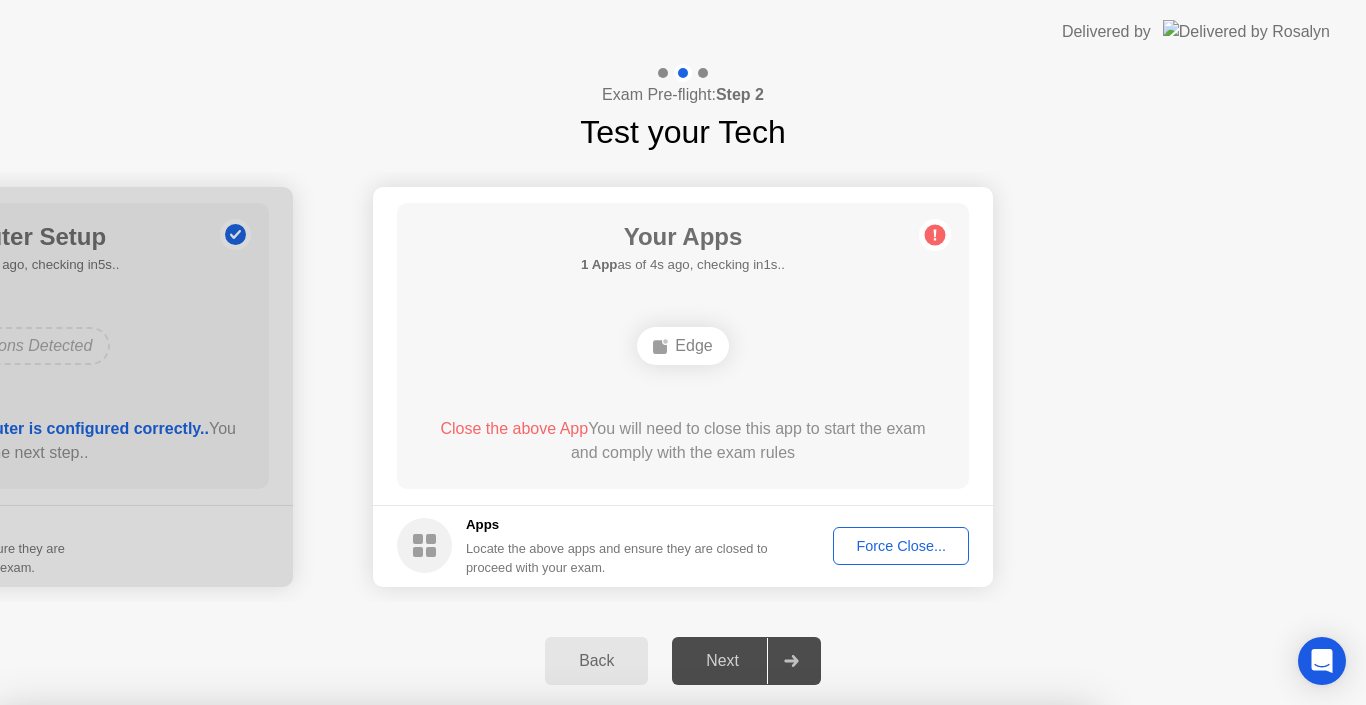 click on "Confirm" at bounding box center (613, 981) 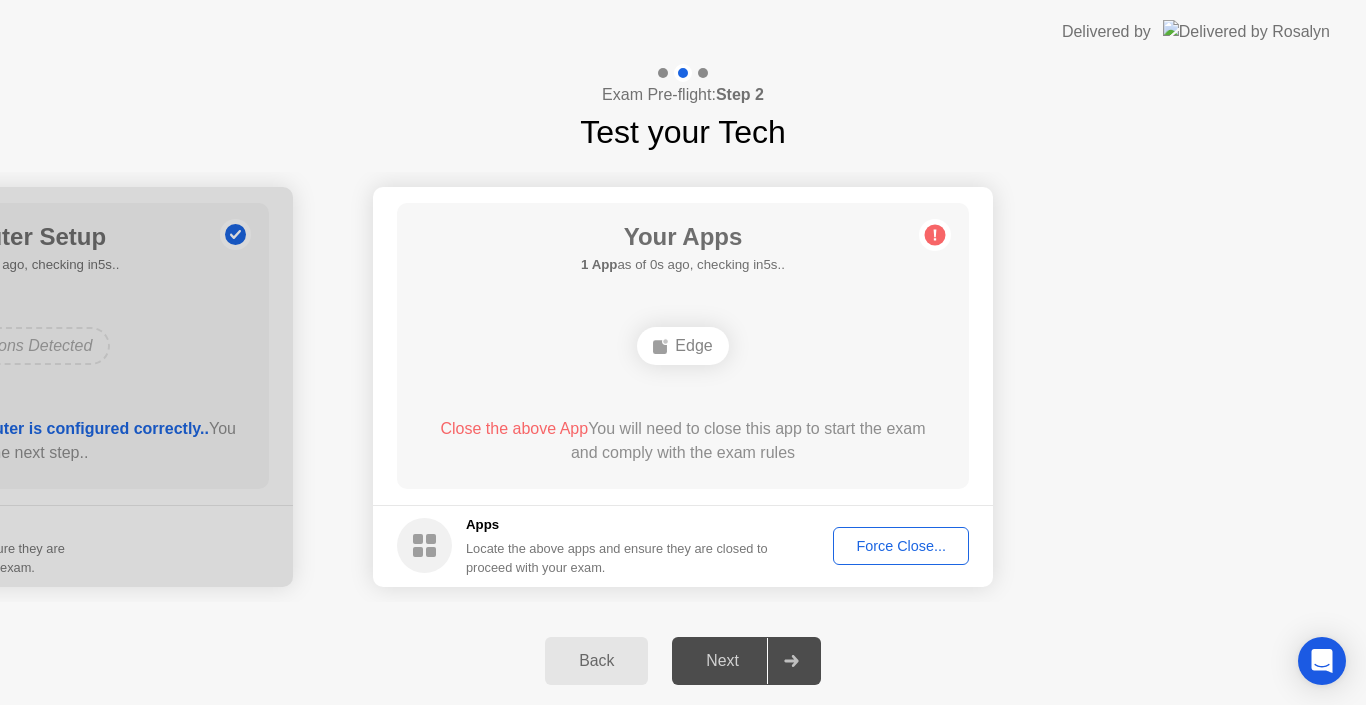 click on "Next" 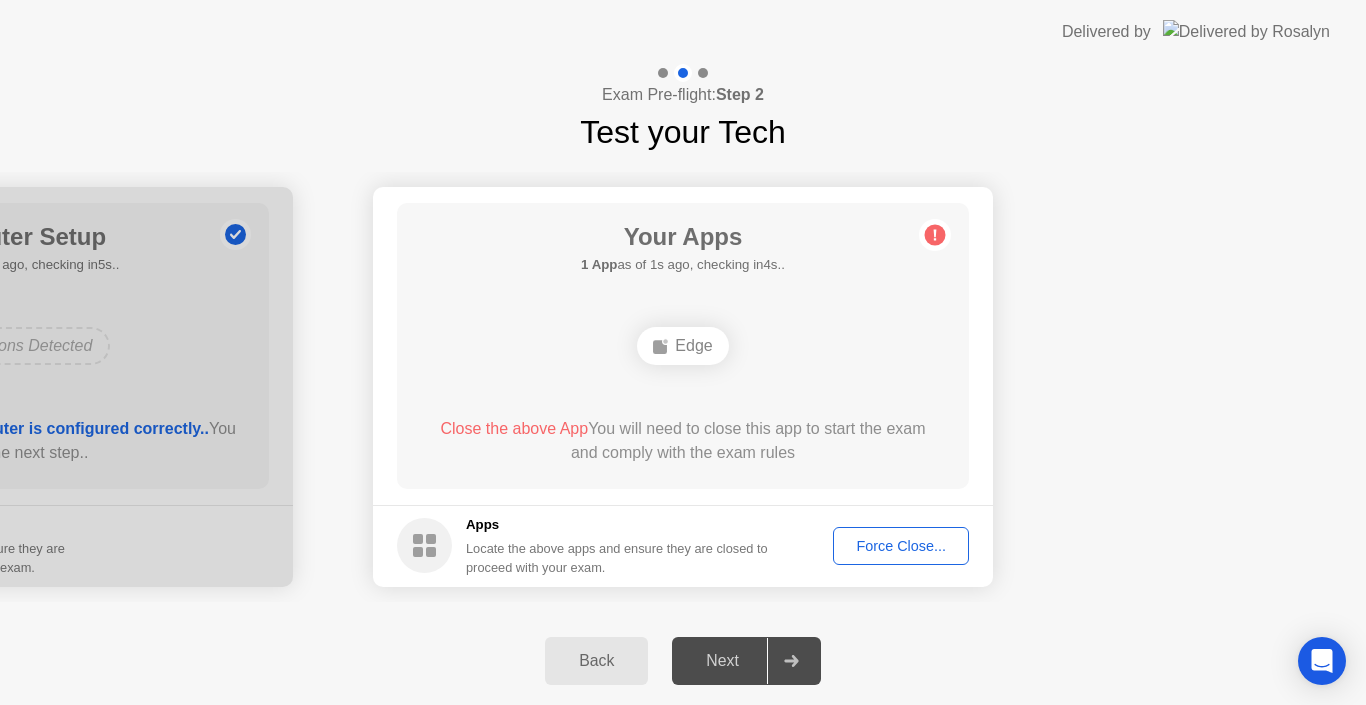click on "Force Close..." 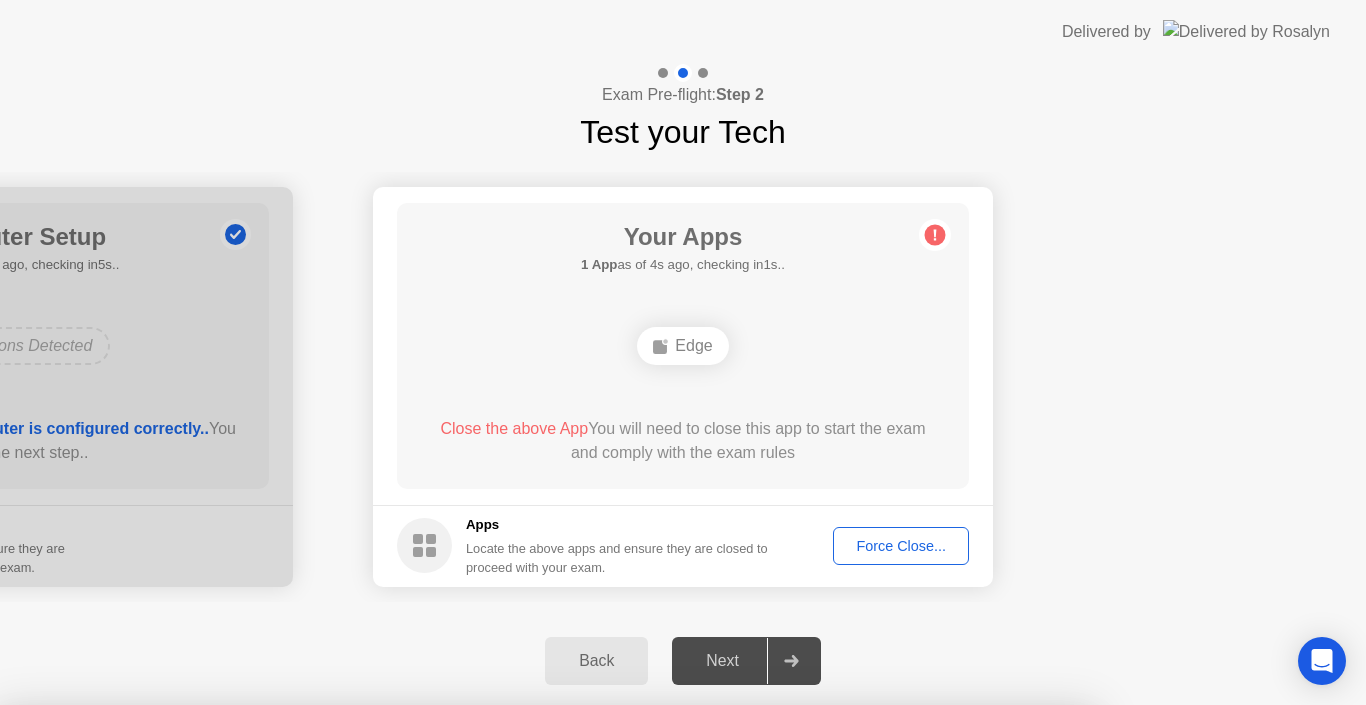 click on "Confirm" at bounding box center [613, 981] 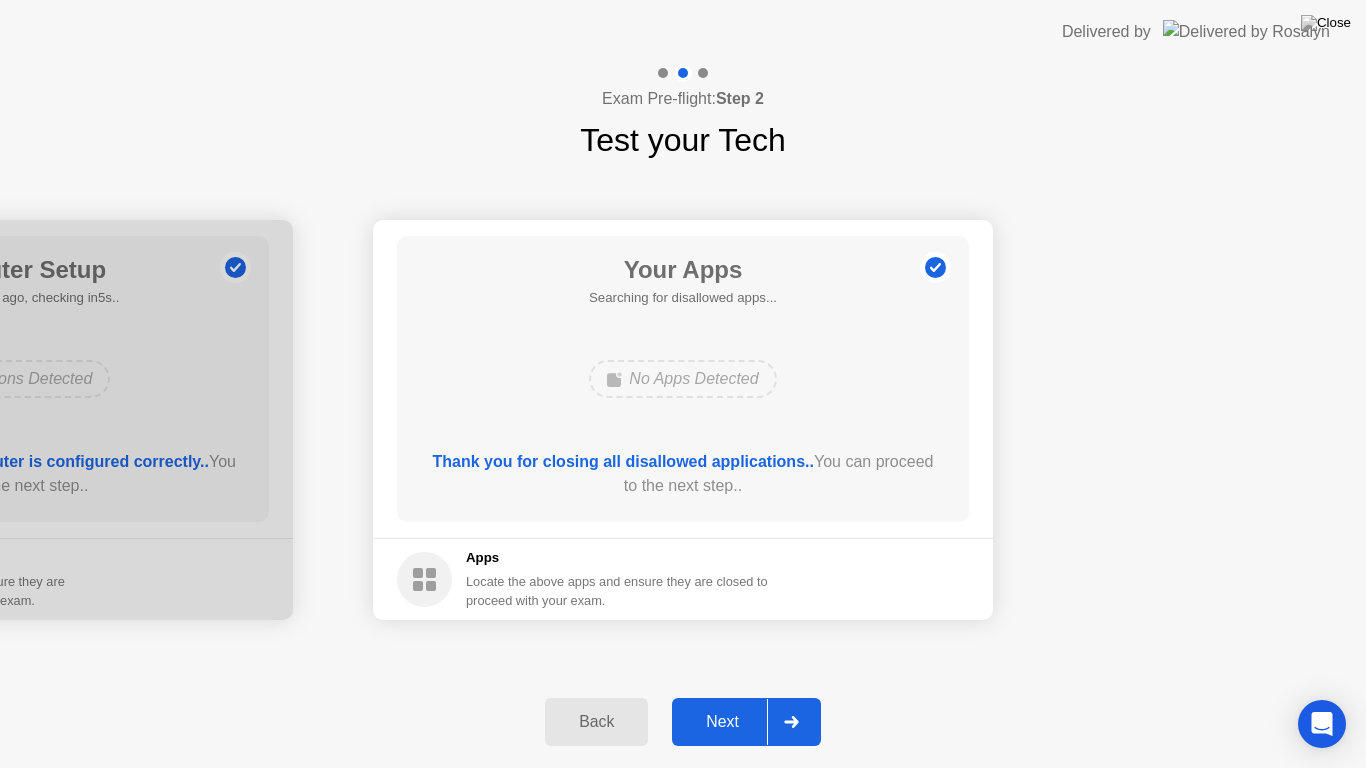 click on "Next" 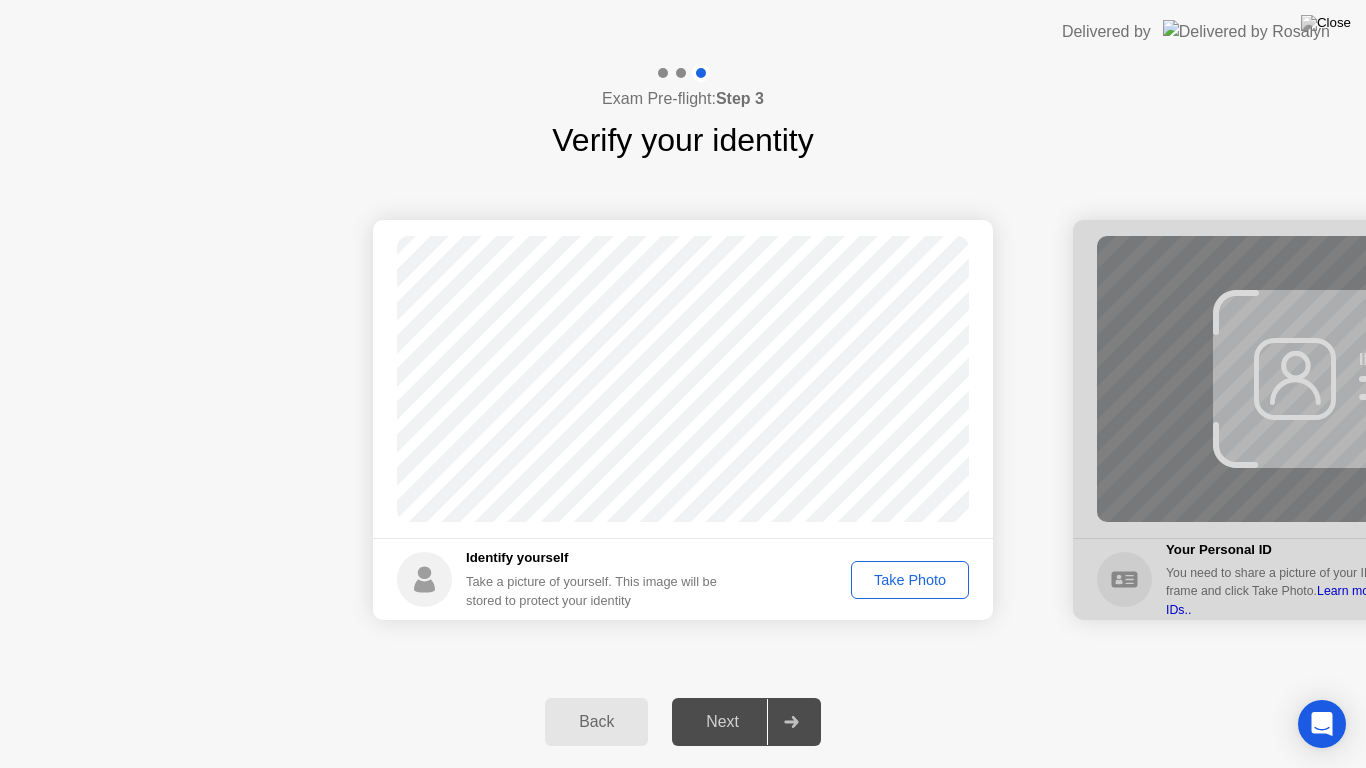 click on "Take Photo" 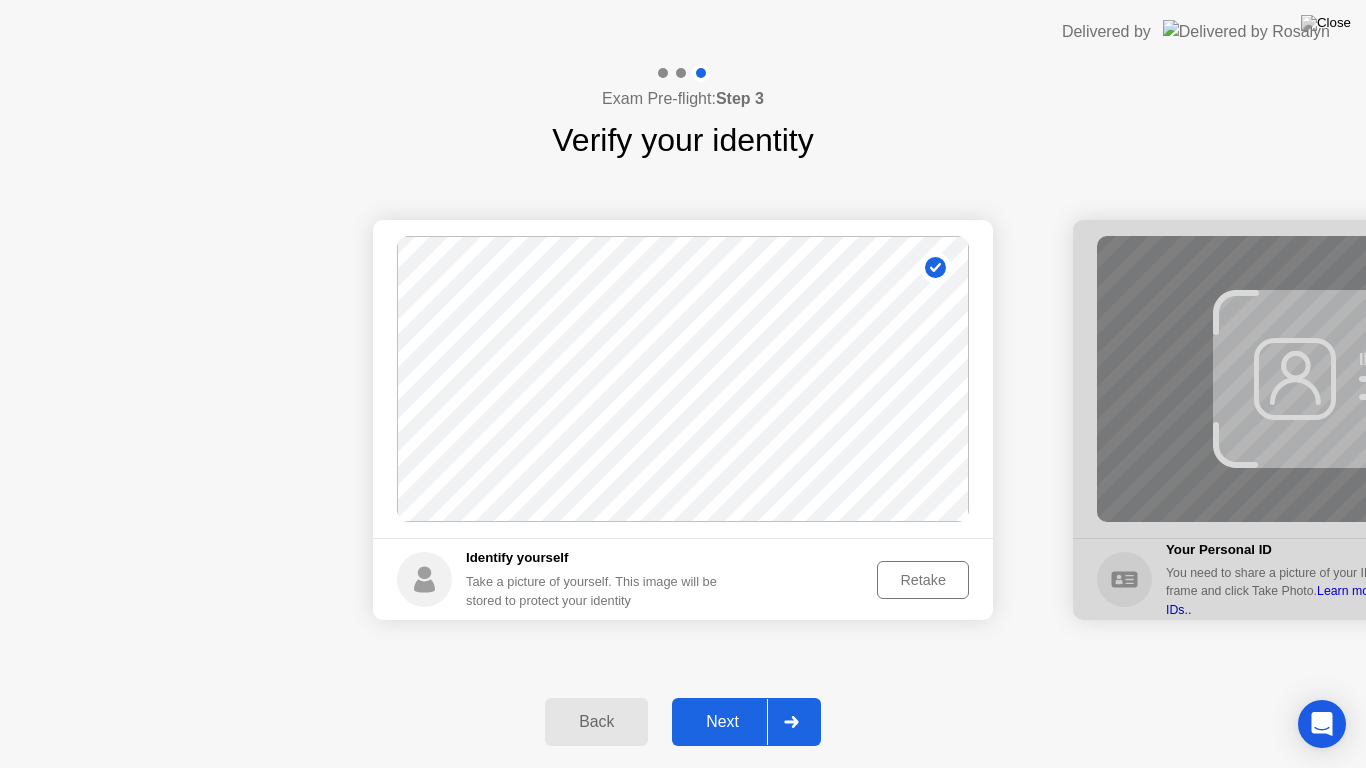 click on "Next" 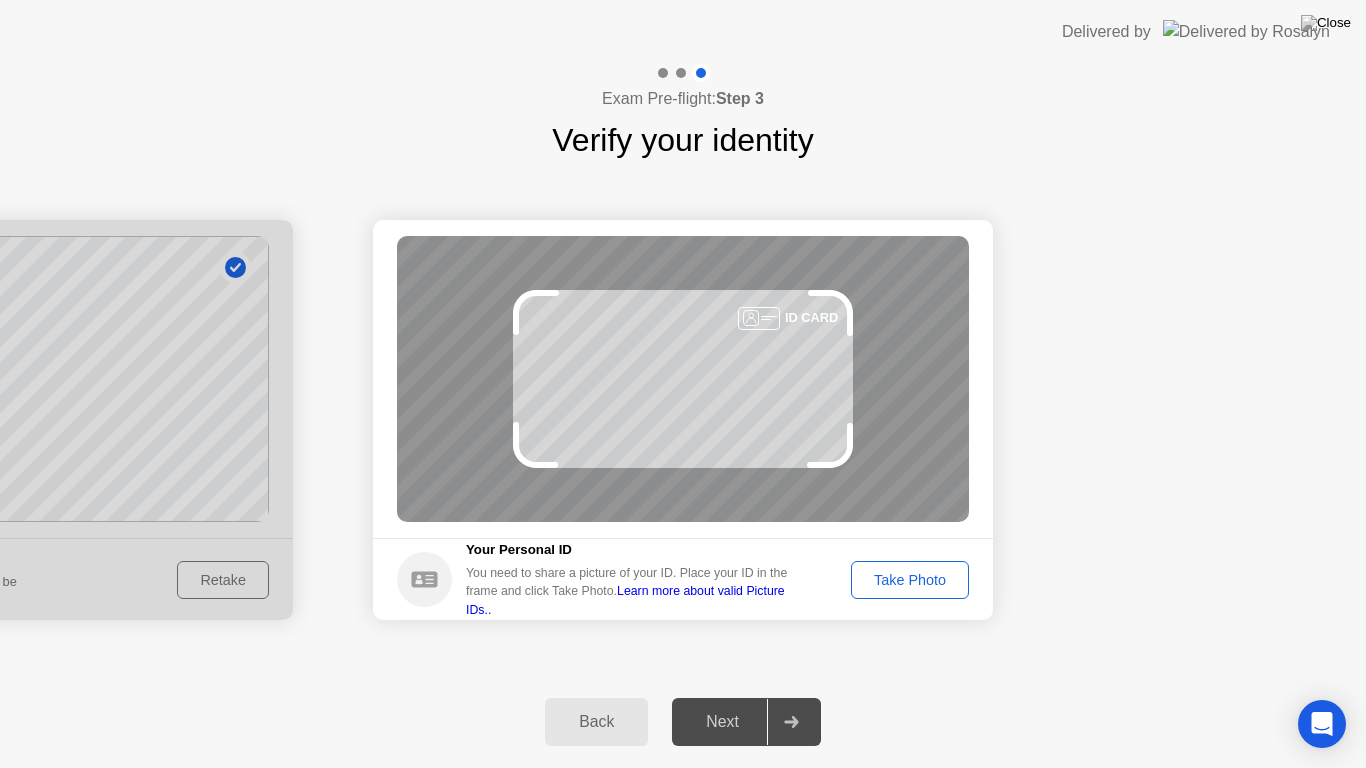 click on "Take Photo" 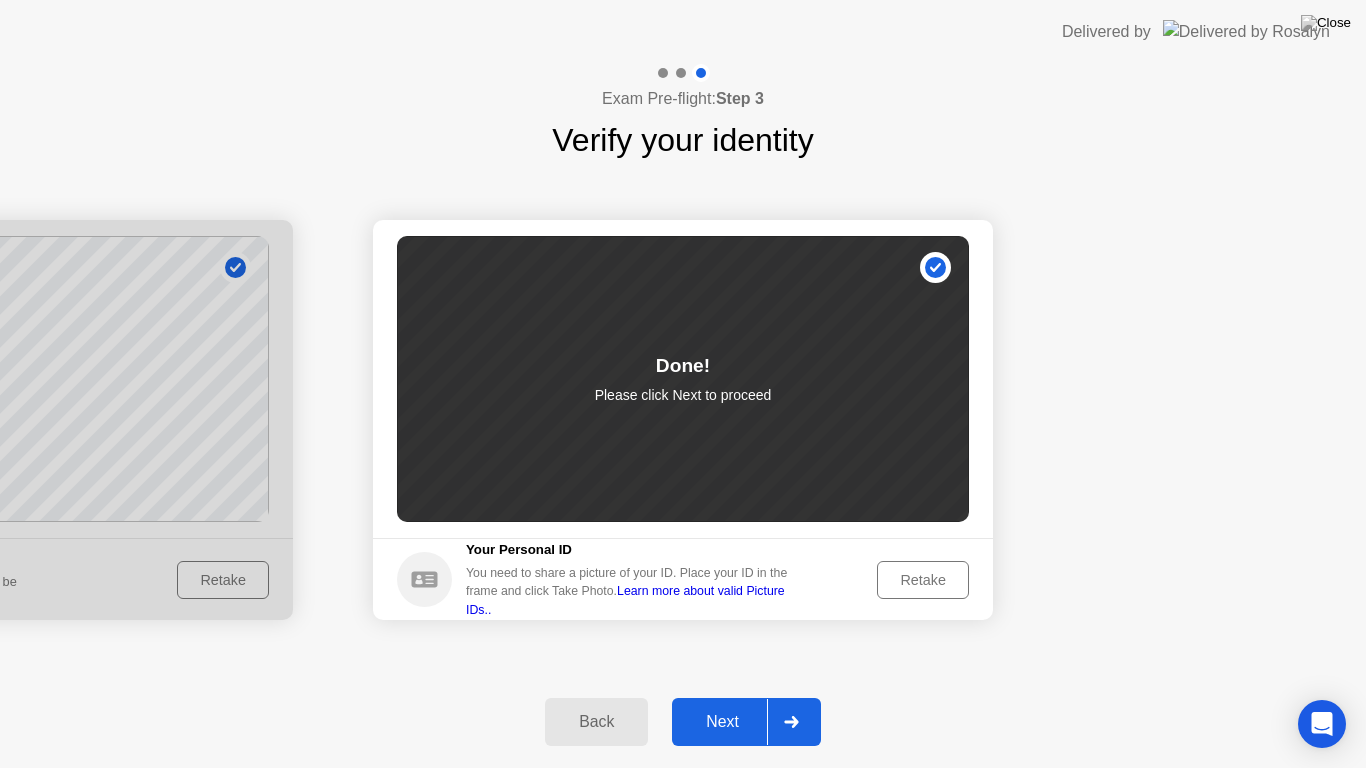 click on "Next" 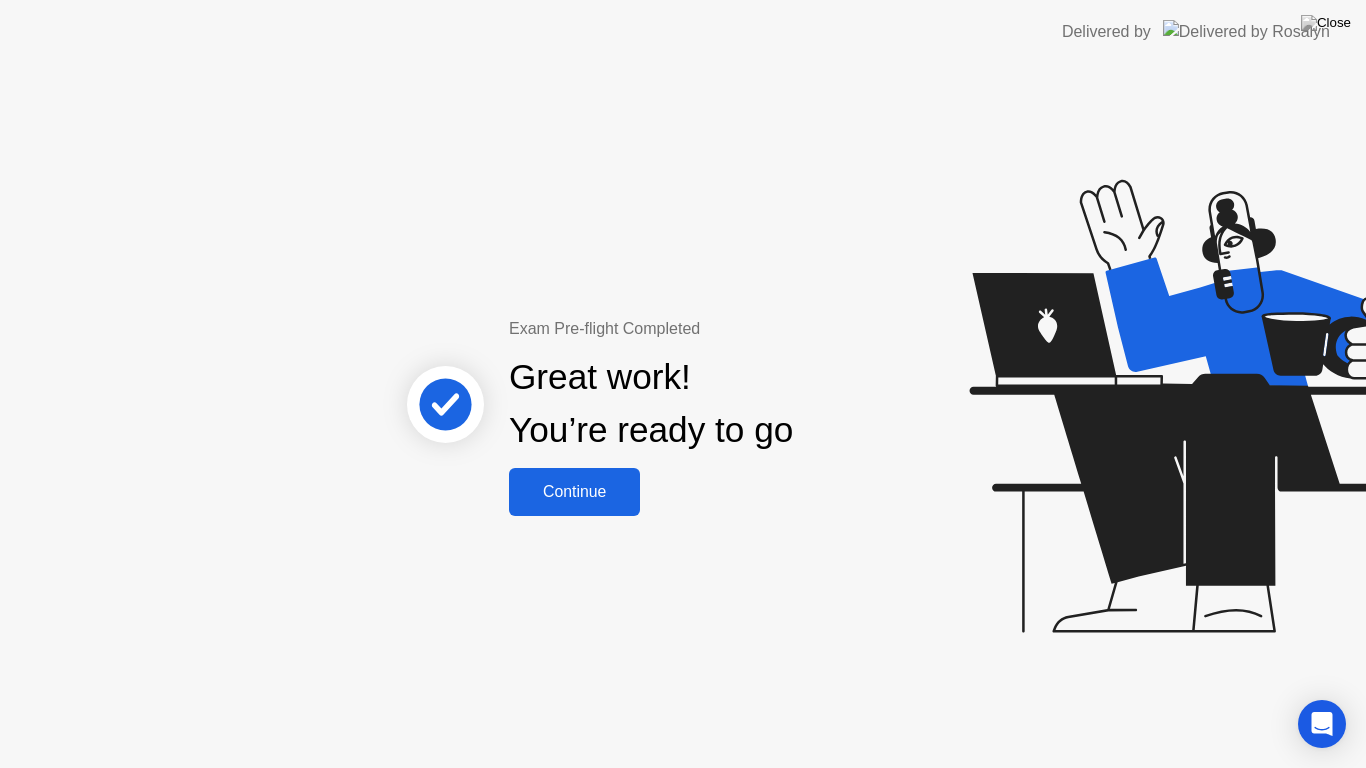 click on "Continue" 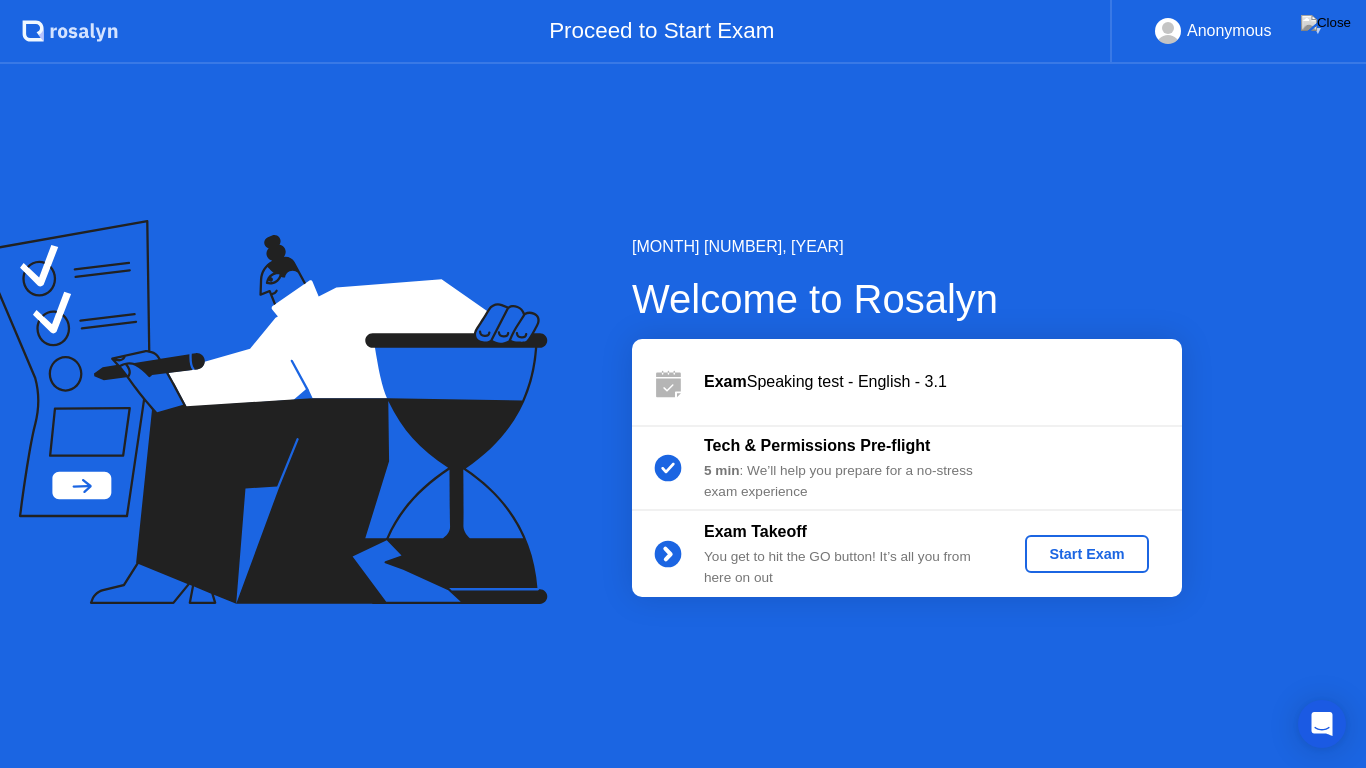 click on "Start Exam" 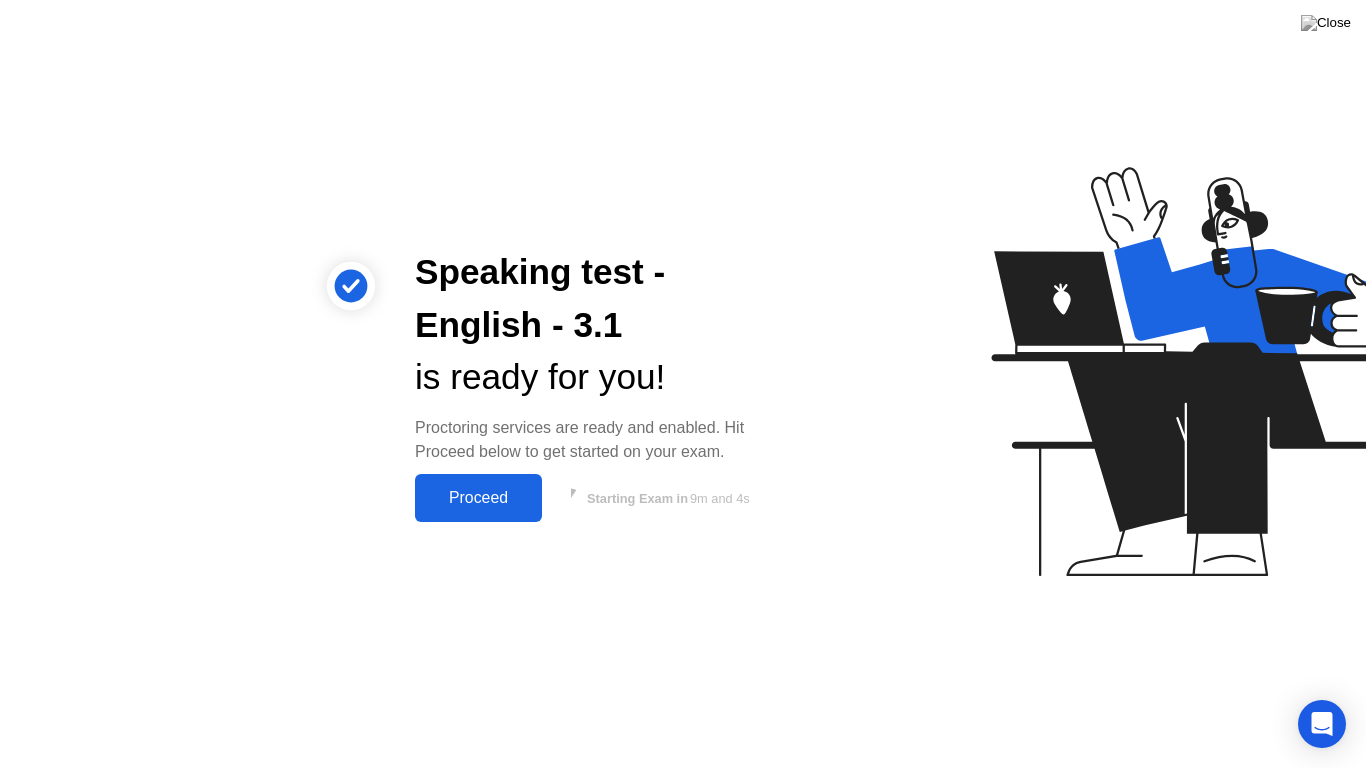 click on "Proceed" 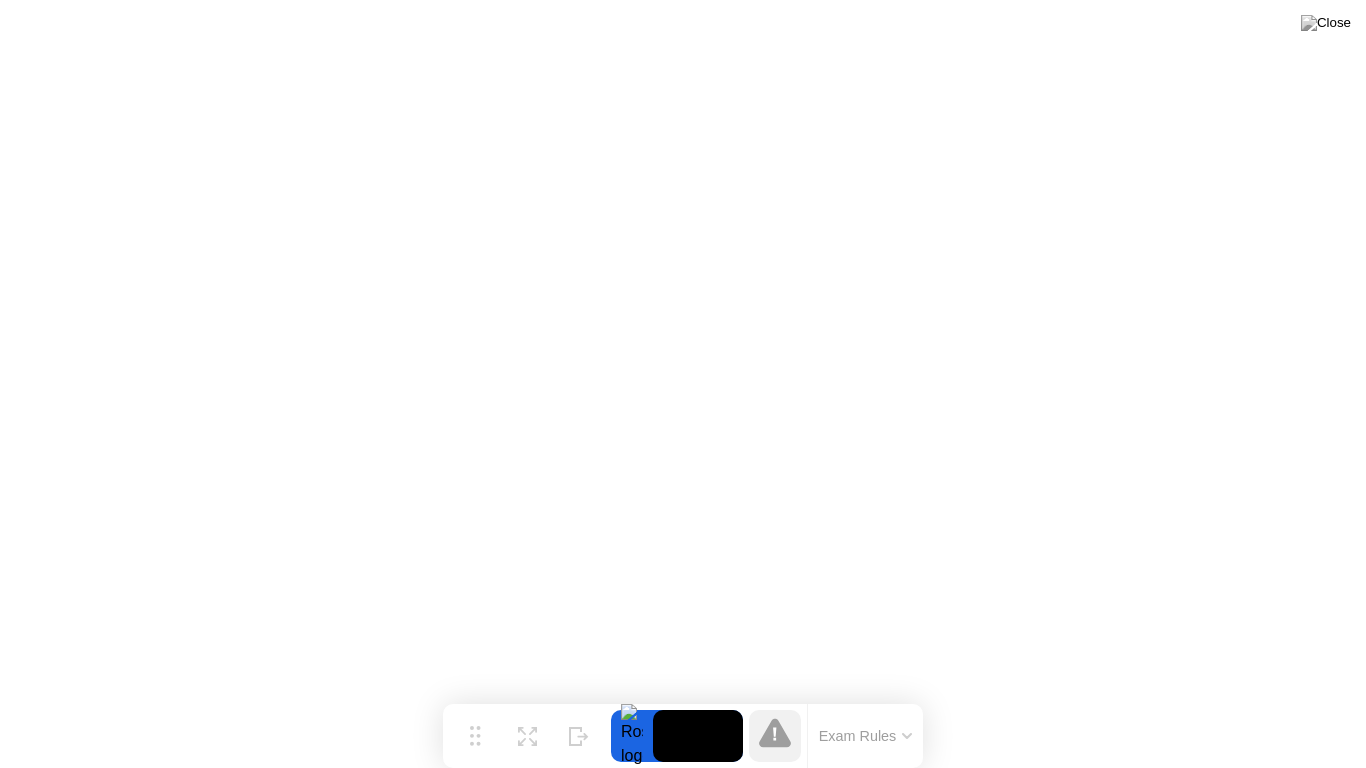 click 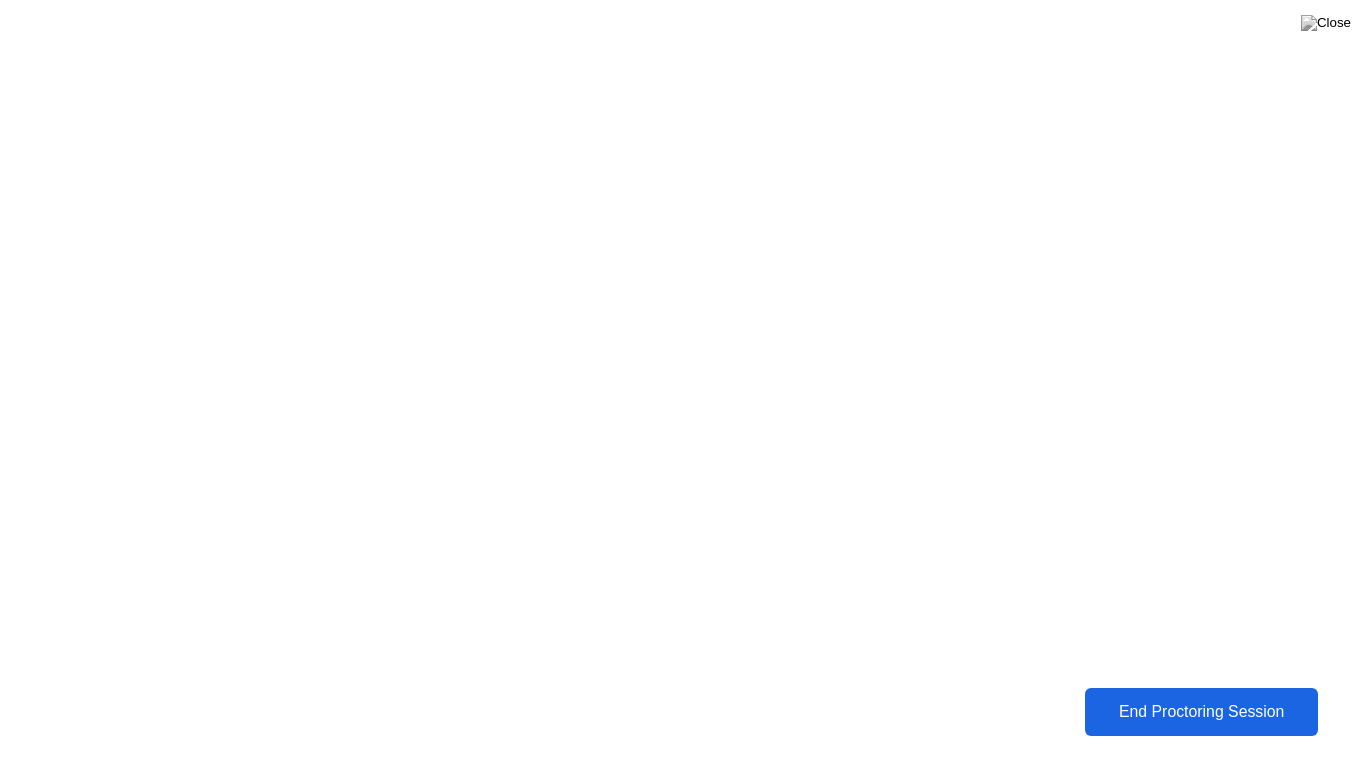 click on "End Proctoring Session" 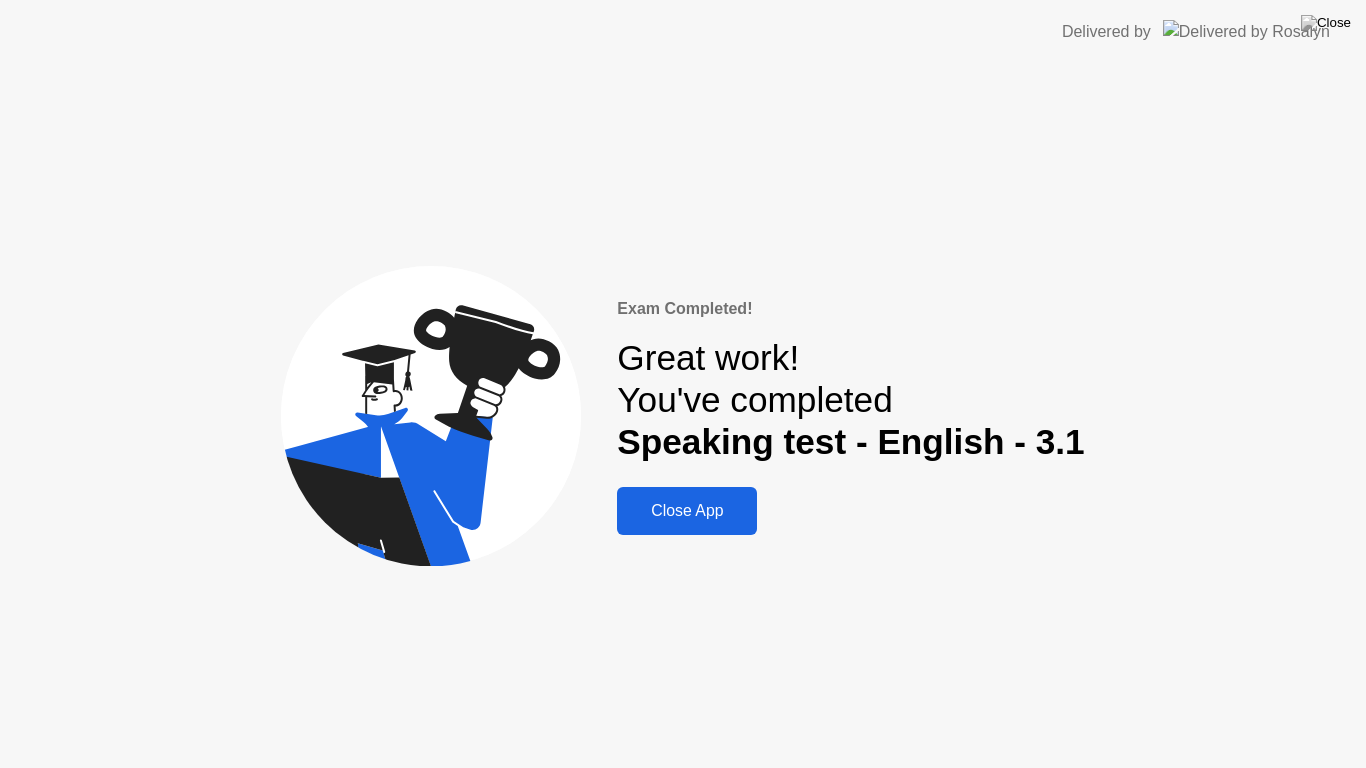 click on "Close App" 